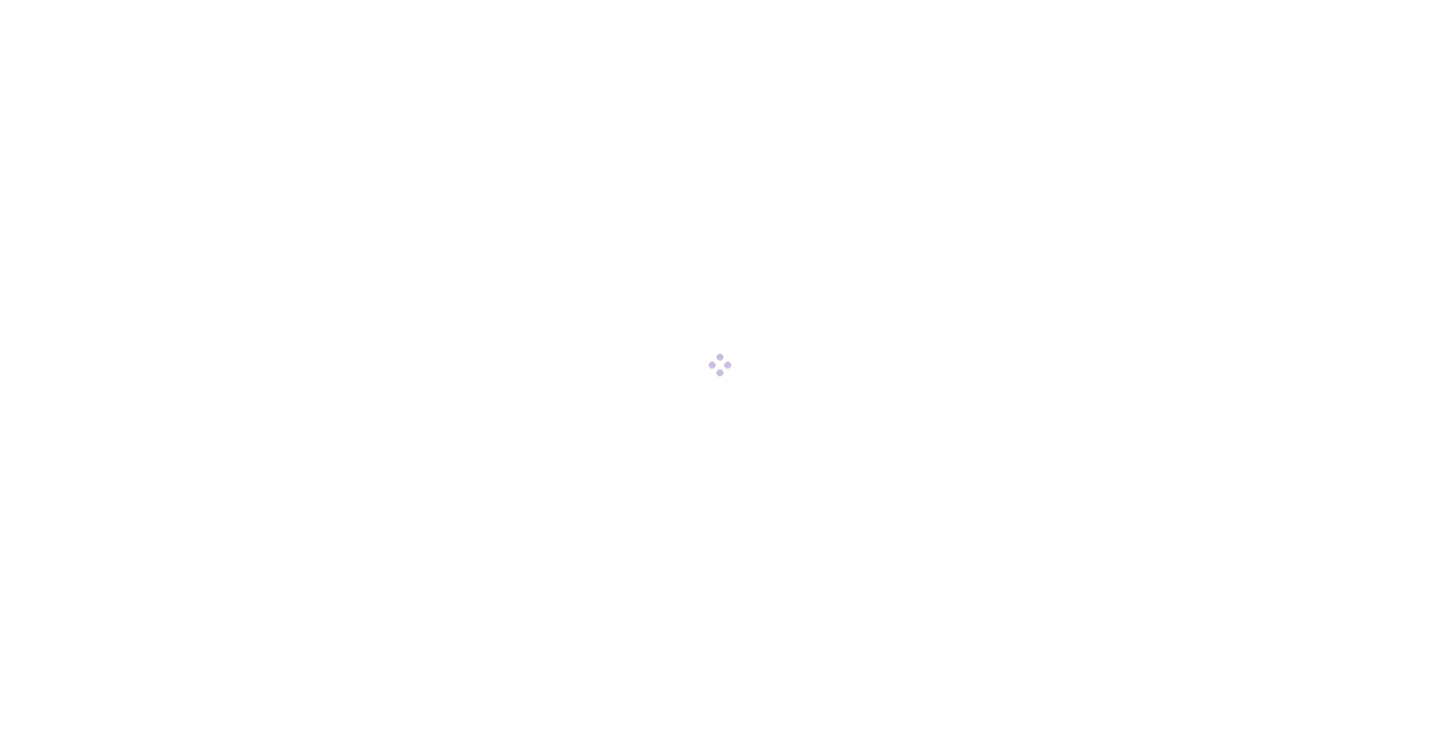 scroll, scrollTop: 0, scrollLeft: 0, axis: both 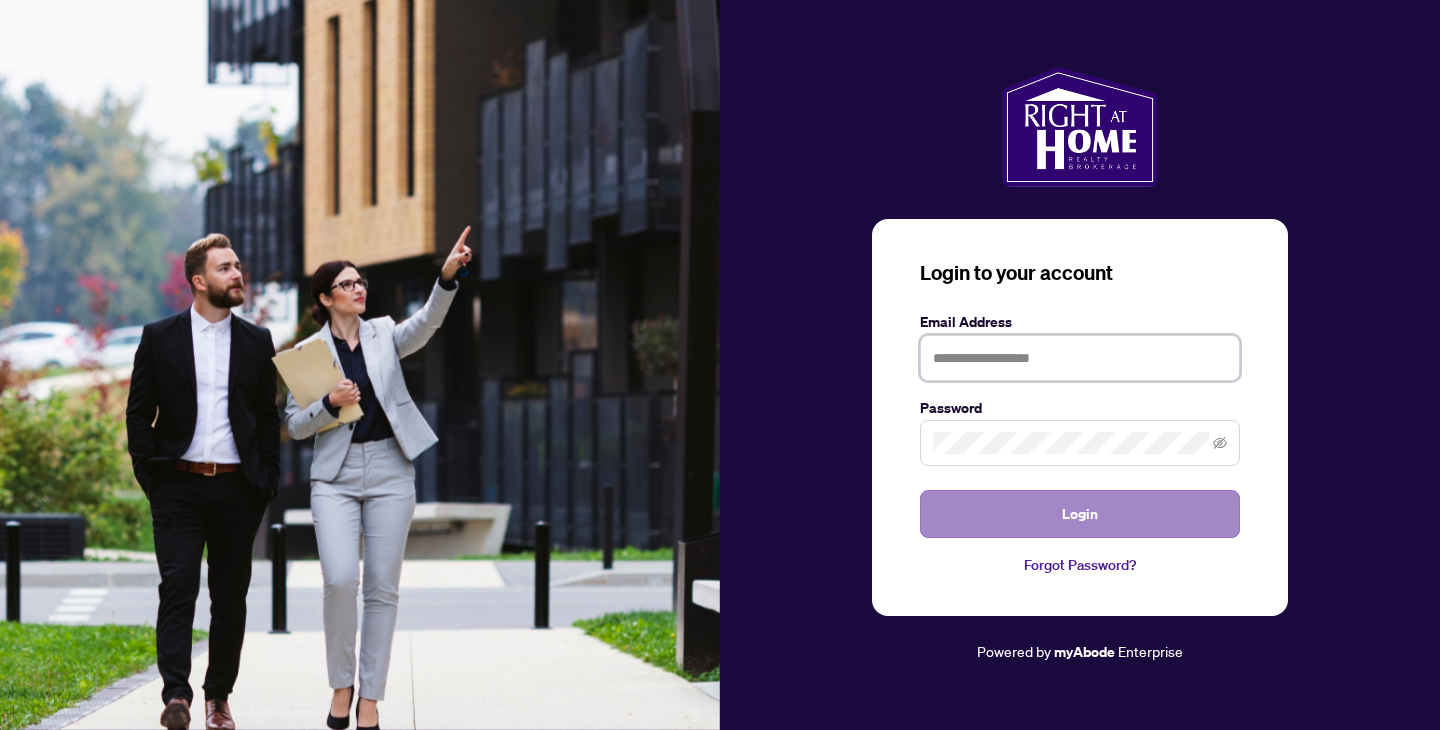 type on "**********" 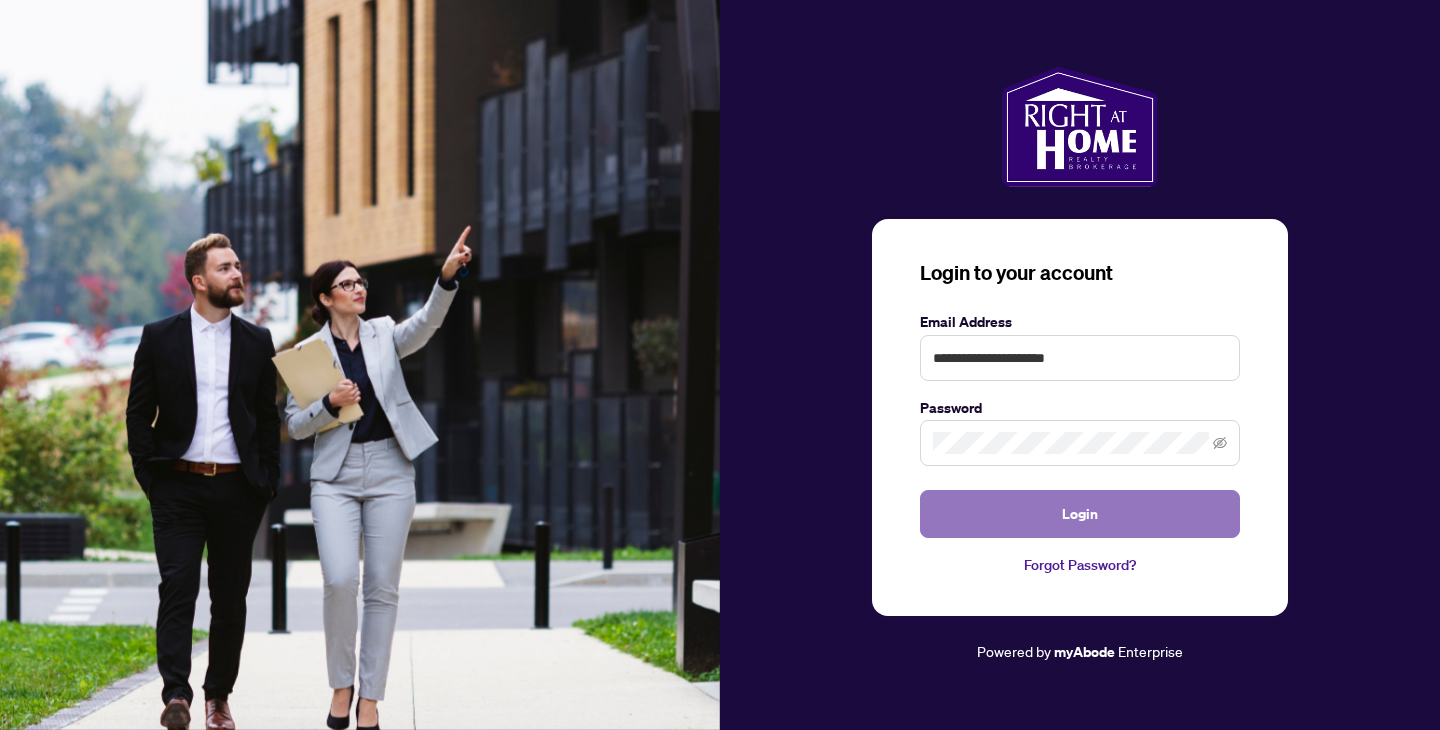 click on "Login" at bounding box center [1080, 514] 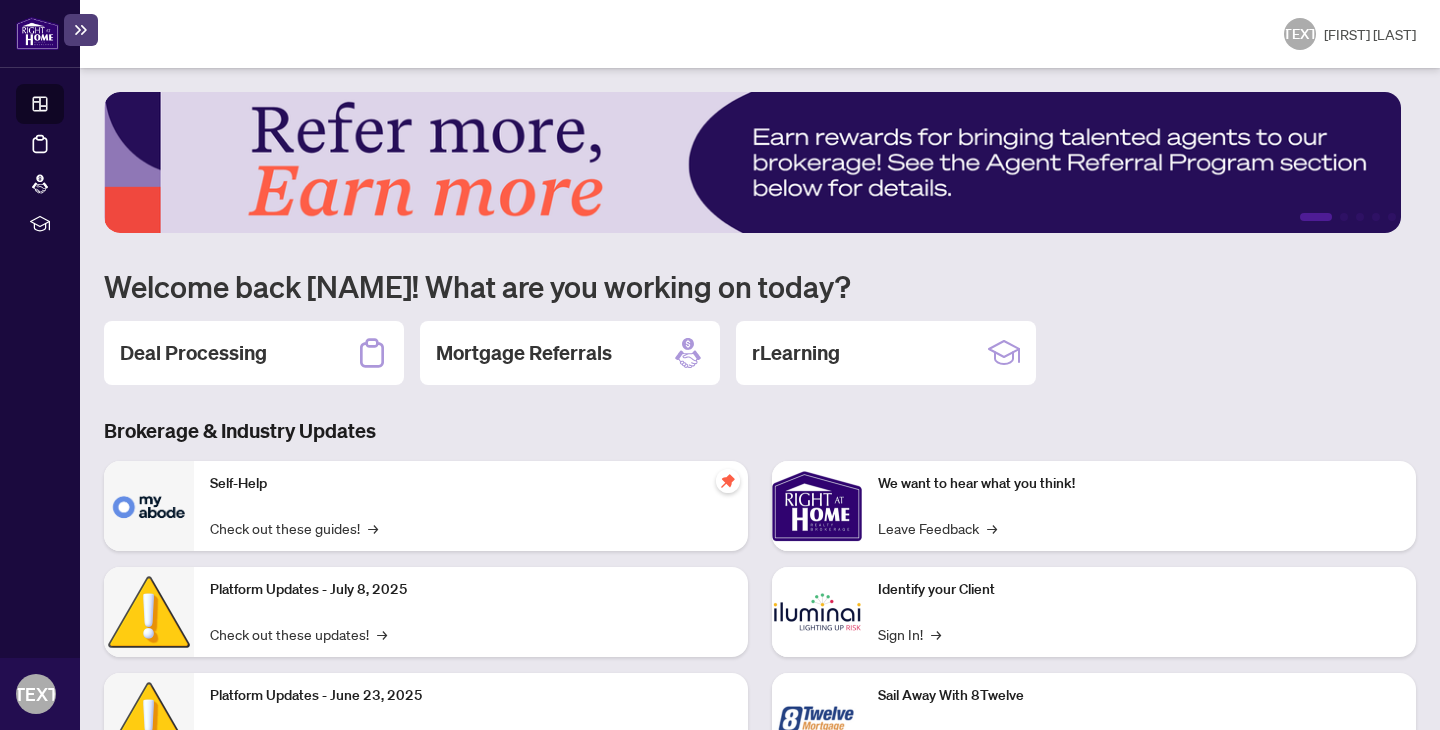 scroll, scrollTop: 39, scrollLeft: 0, axis: vertical 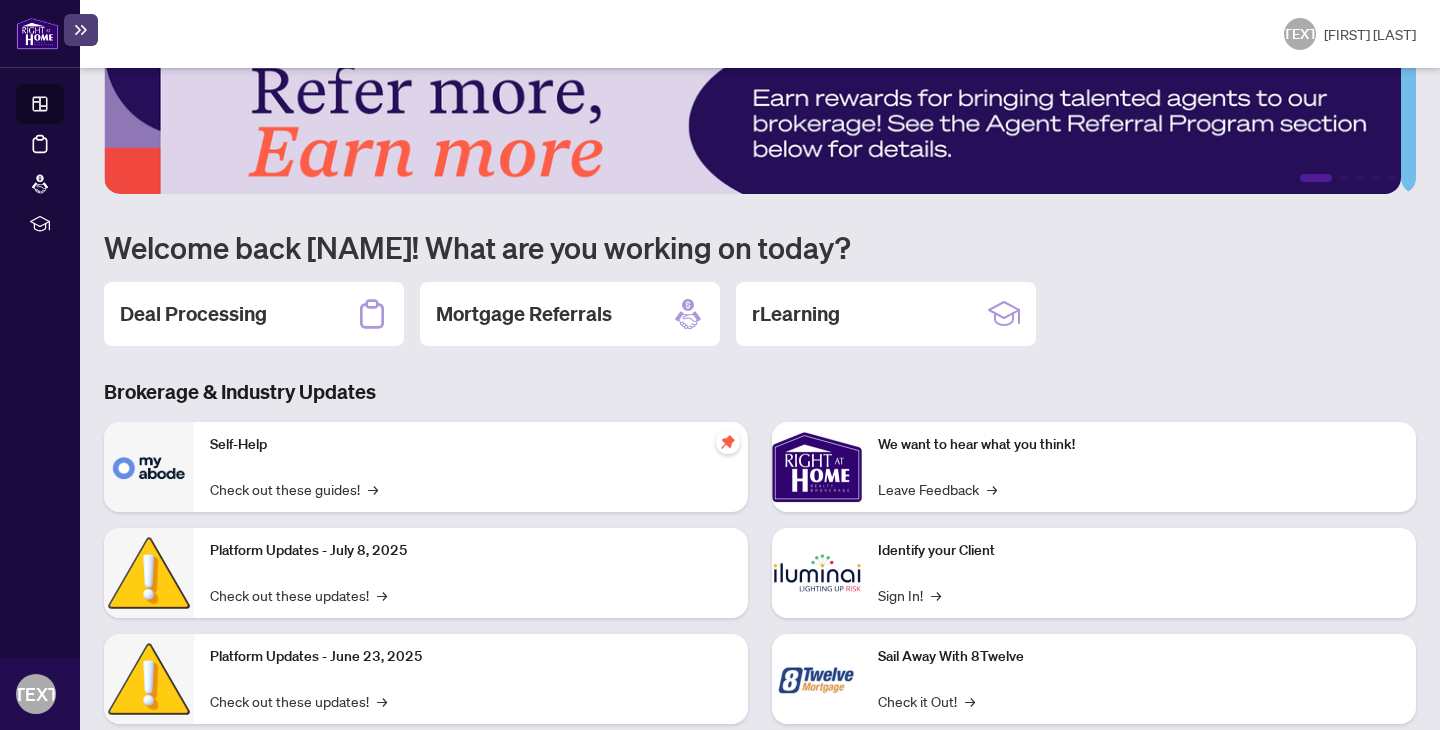 click on "Deal Processing" at bounding box center (193, 314) 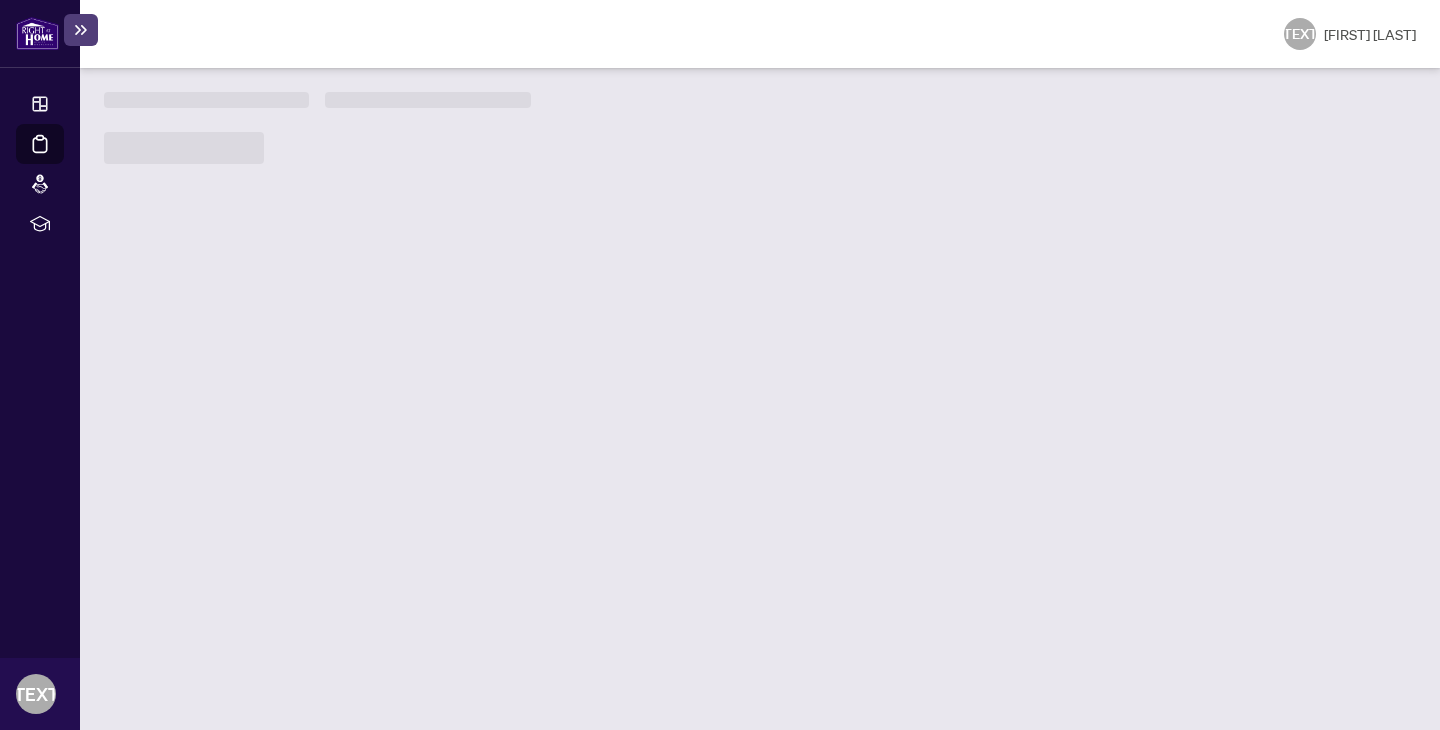 scroll, scrollTop: 0, scrollLeft: 0, axis: both 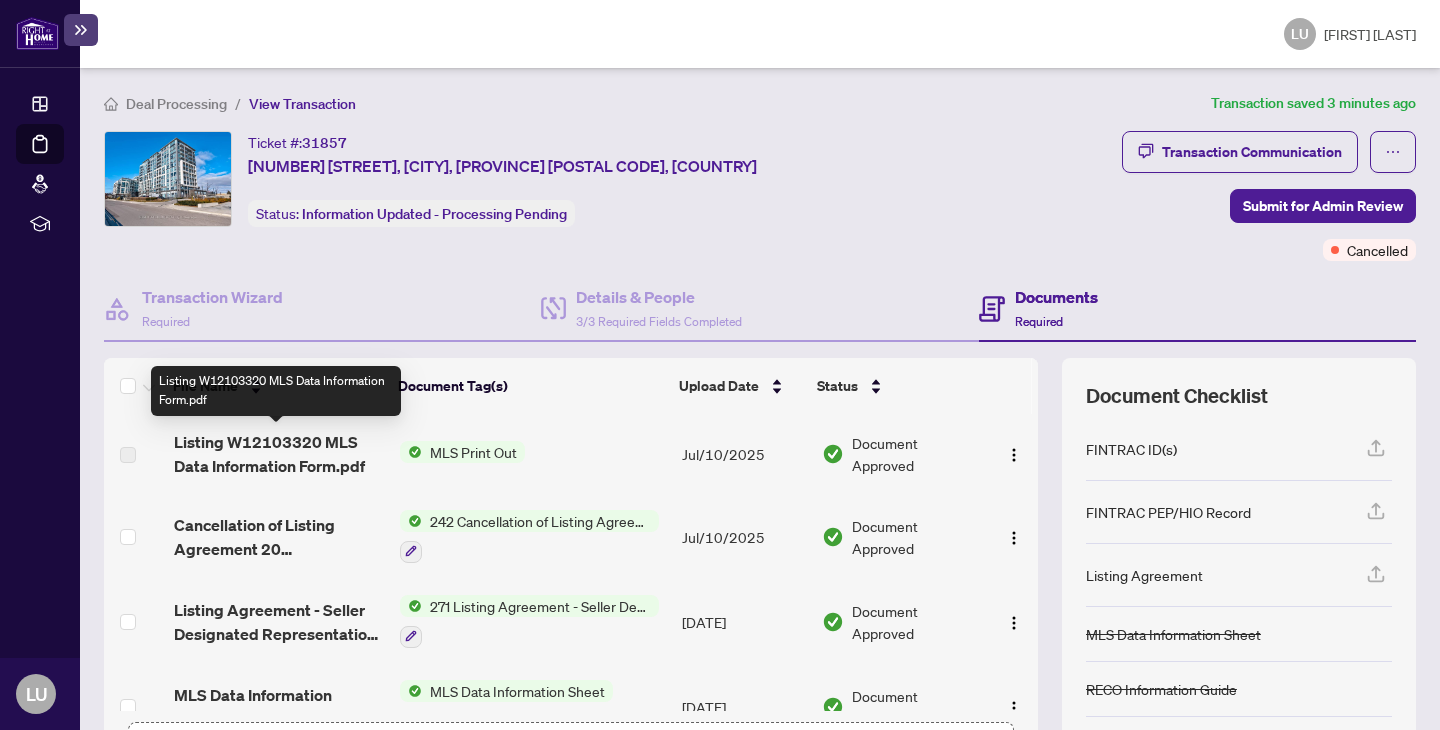 drag, startPoint x: 266, startPoint y: 445, endPoint x: 365, endPoint y: 450, distance: 99.12618 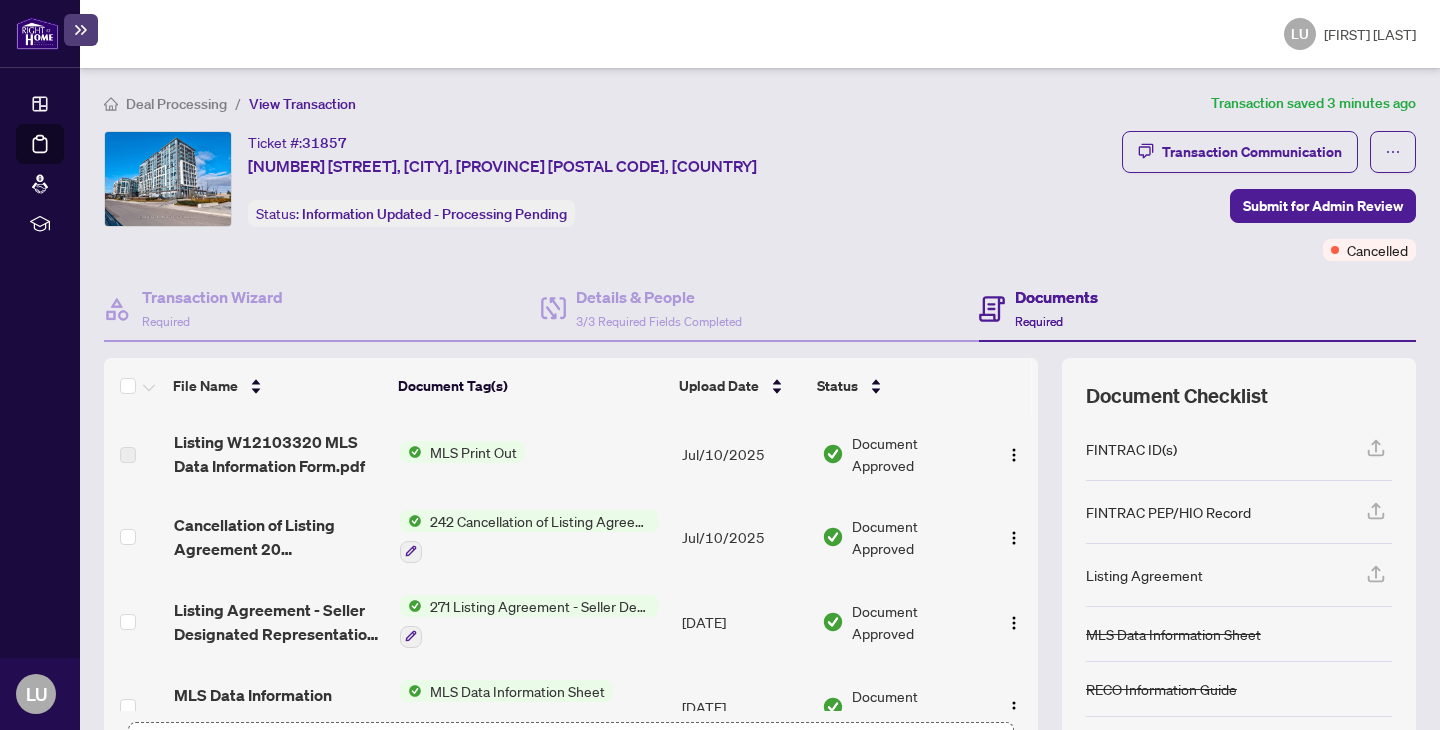 click on "MLS Print Out" at bounding box center (473, 452) 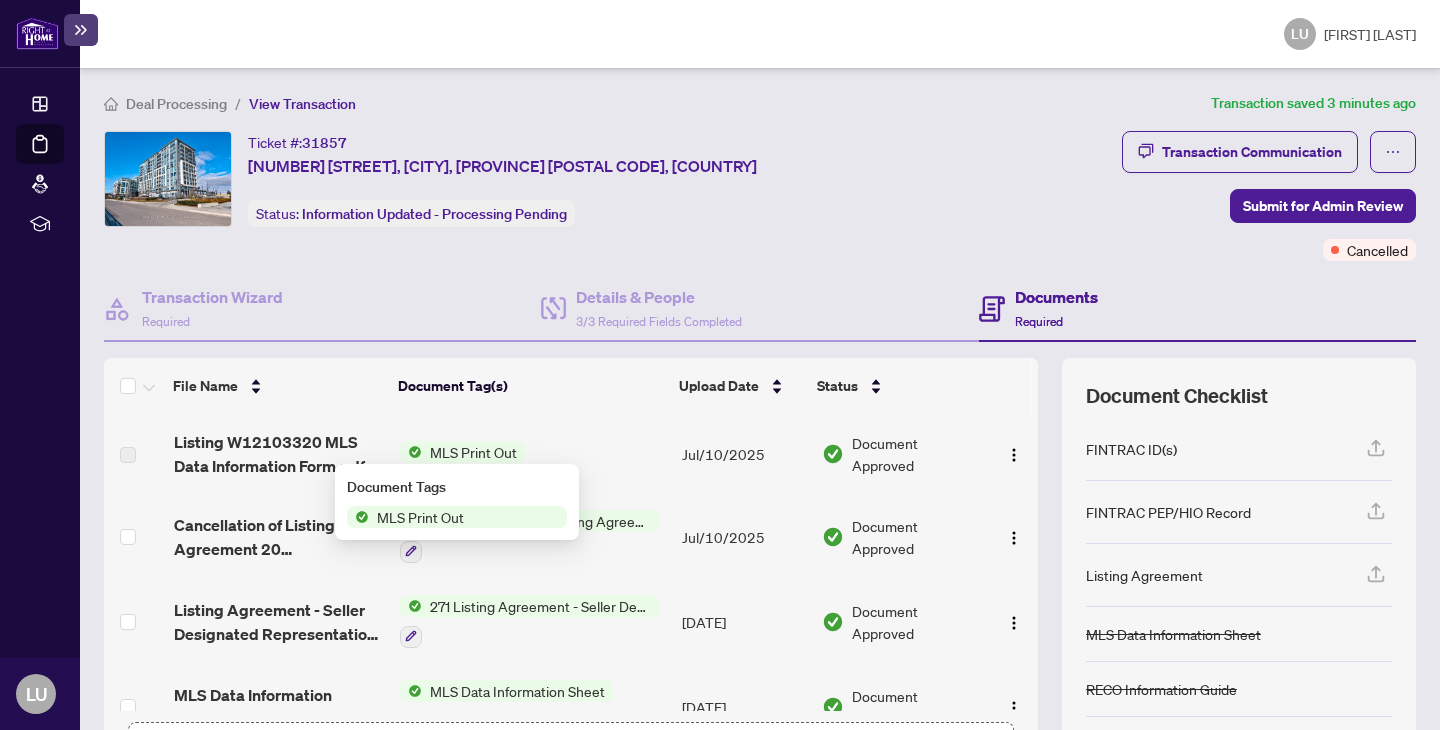 click on "MLS Print Out" at bounding box center (420, 517) 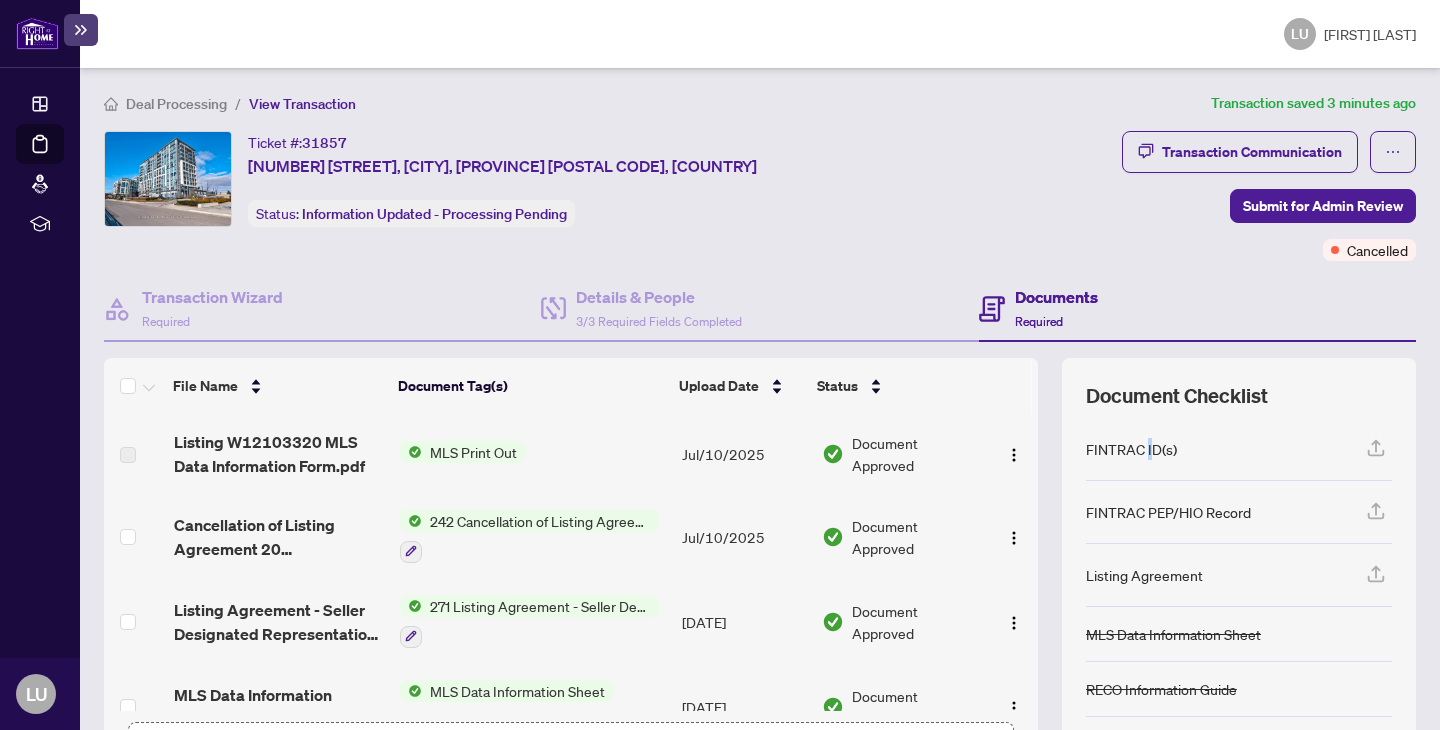 click on "FINTRAC ID(s)" at bounding box center [1131, 449] 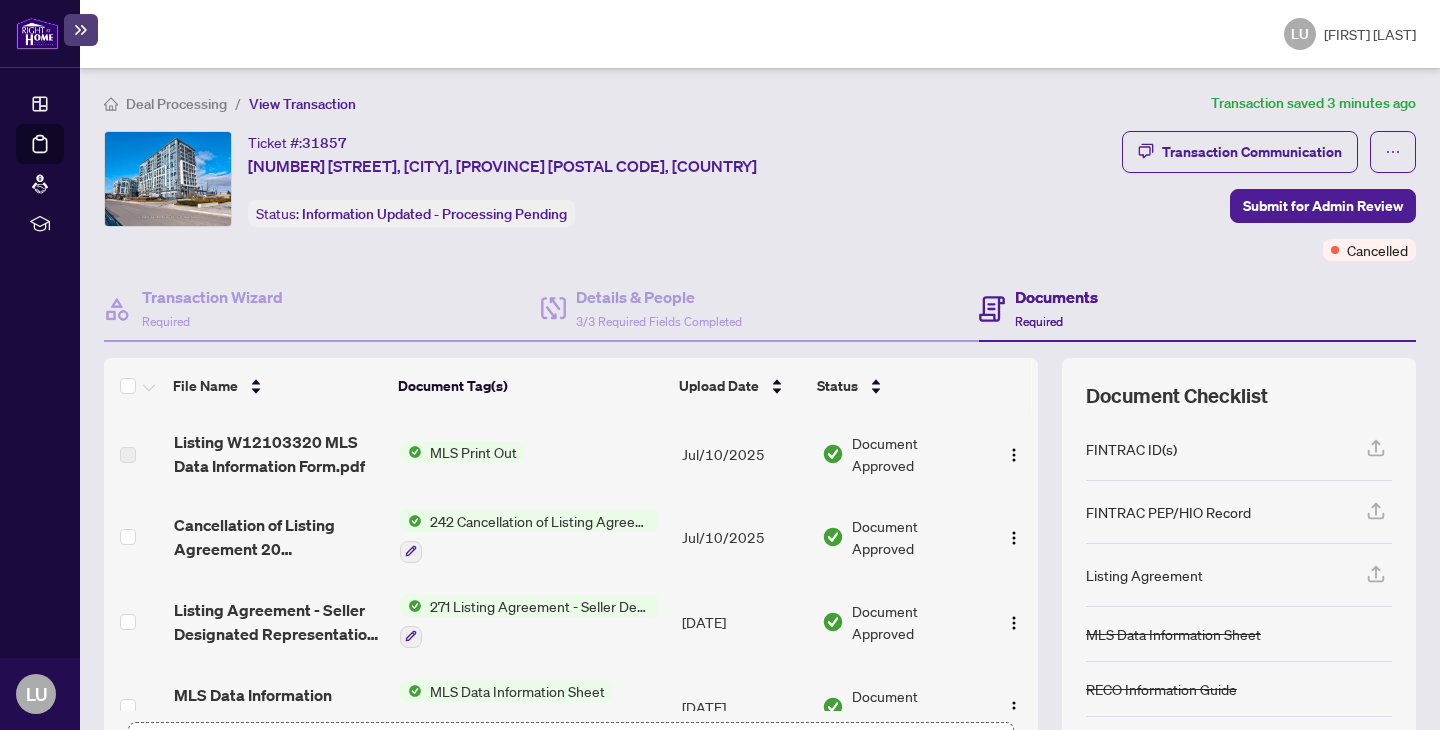click on "Listing W12103320 MLS Data Information Form.pdf" at bounding box center [279, 454] 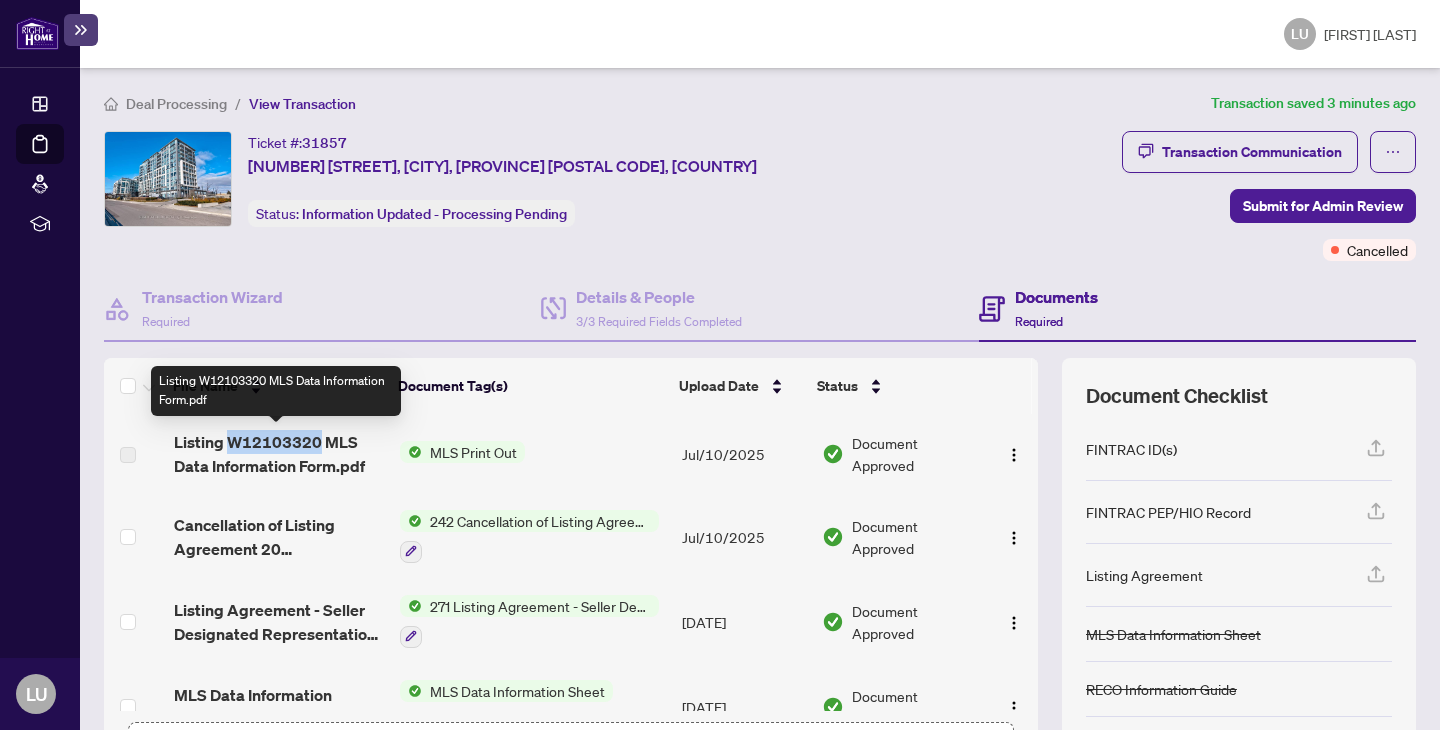 click on "Listing W12103320 MLS Data Information Form.pdf" at bounding box center (279, 454) 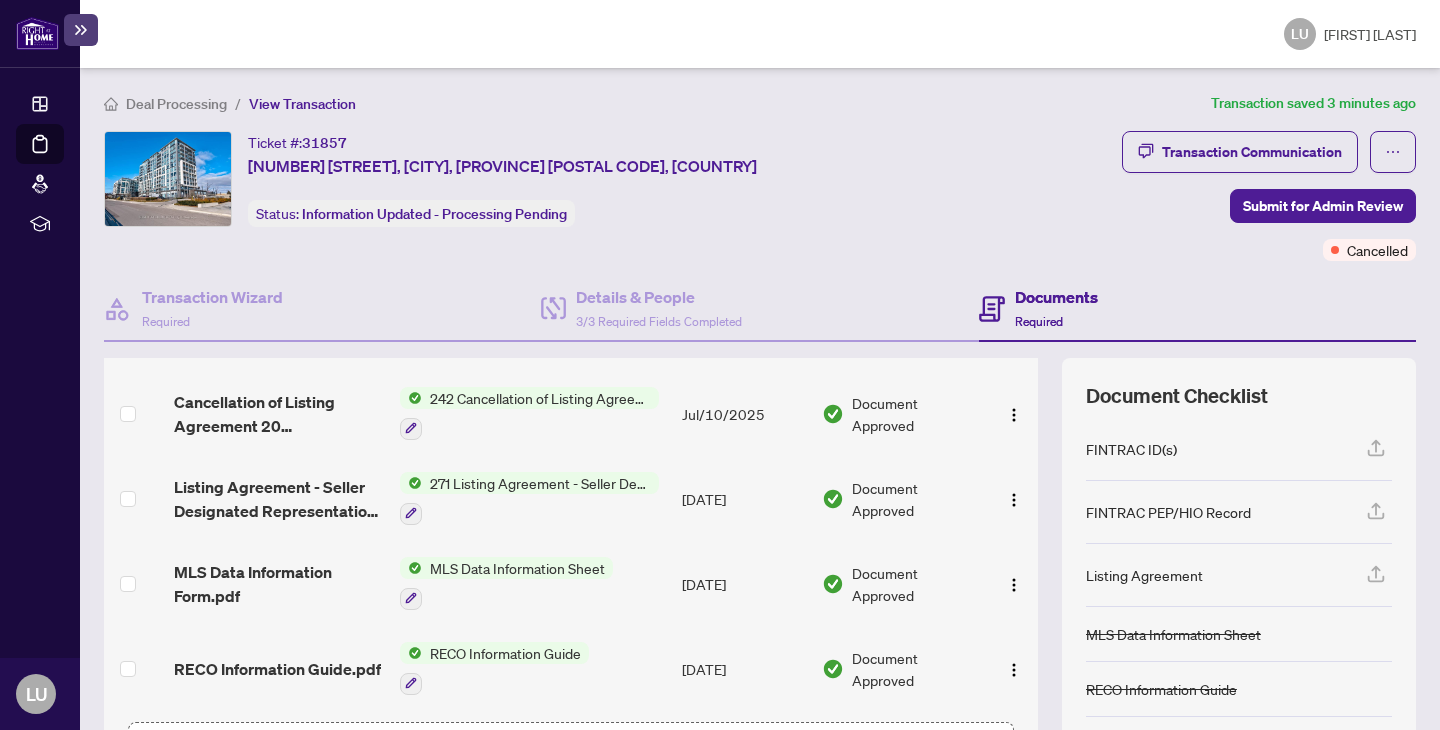 scroll, scrollTop: 0, scrollLeft: 0, axis: both 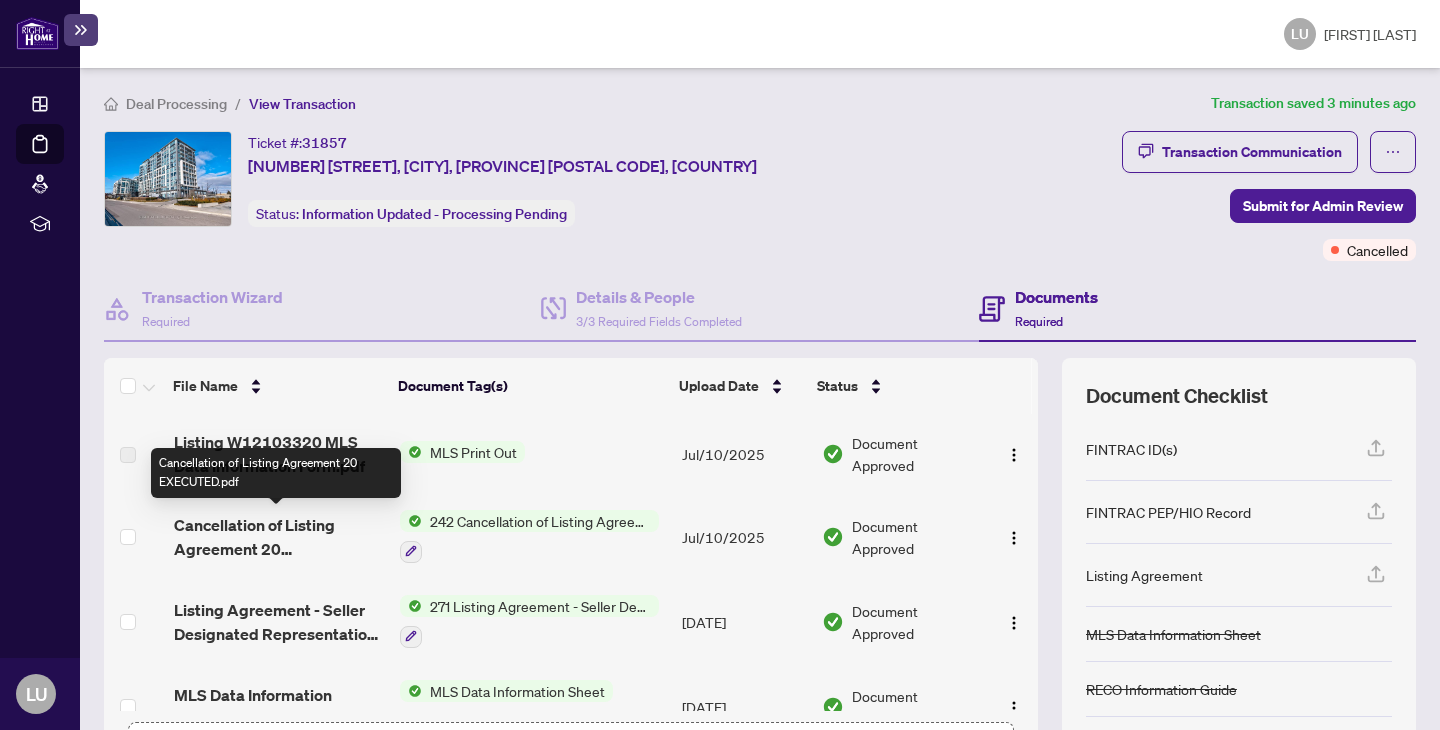click on "Cancellation of Listing Agreement 20 EXECUTED.pdf" at bounding box center (279, 537) 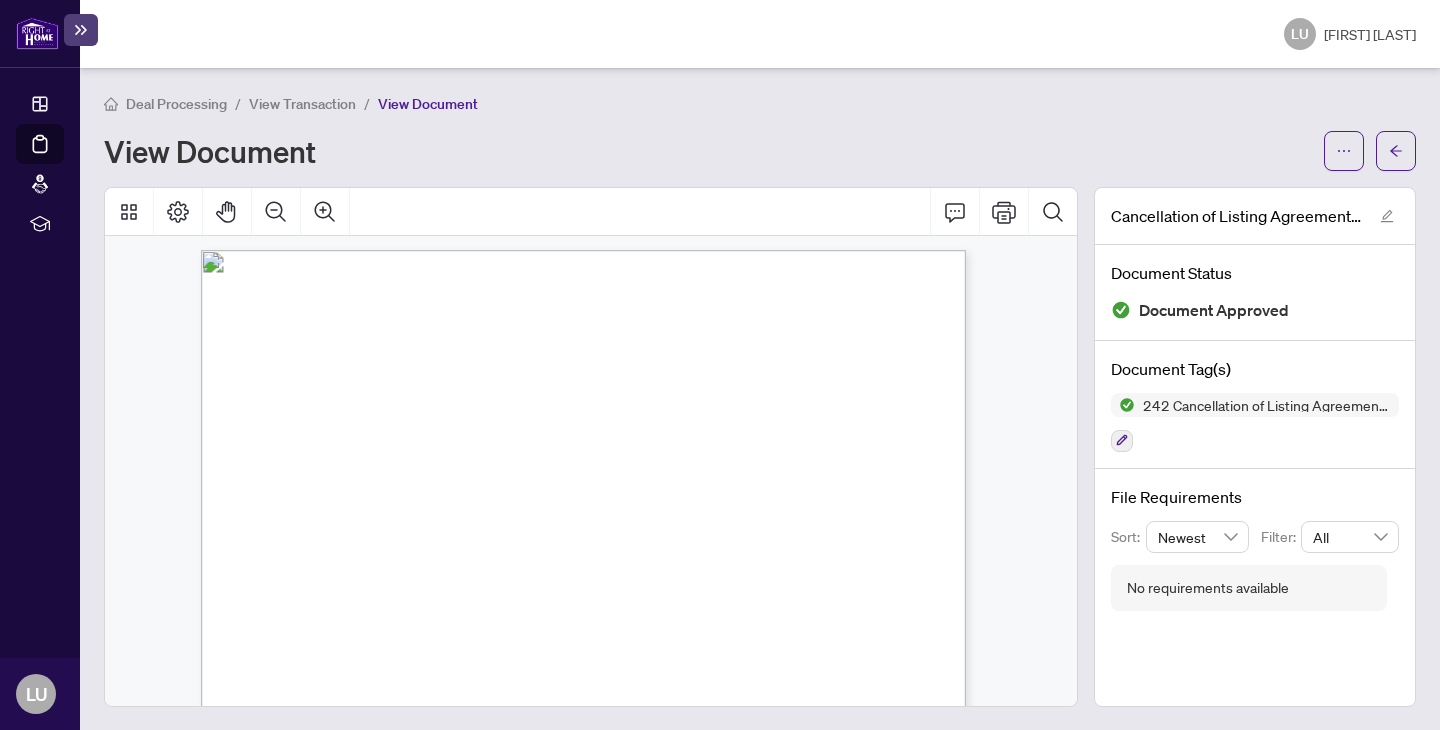 scroll, scrollTop: 0, scrollLeft: 0, axis: both 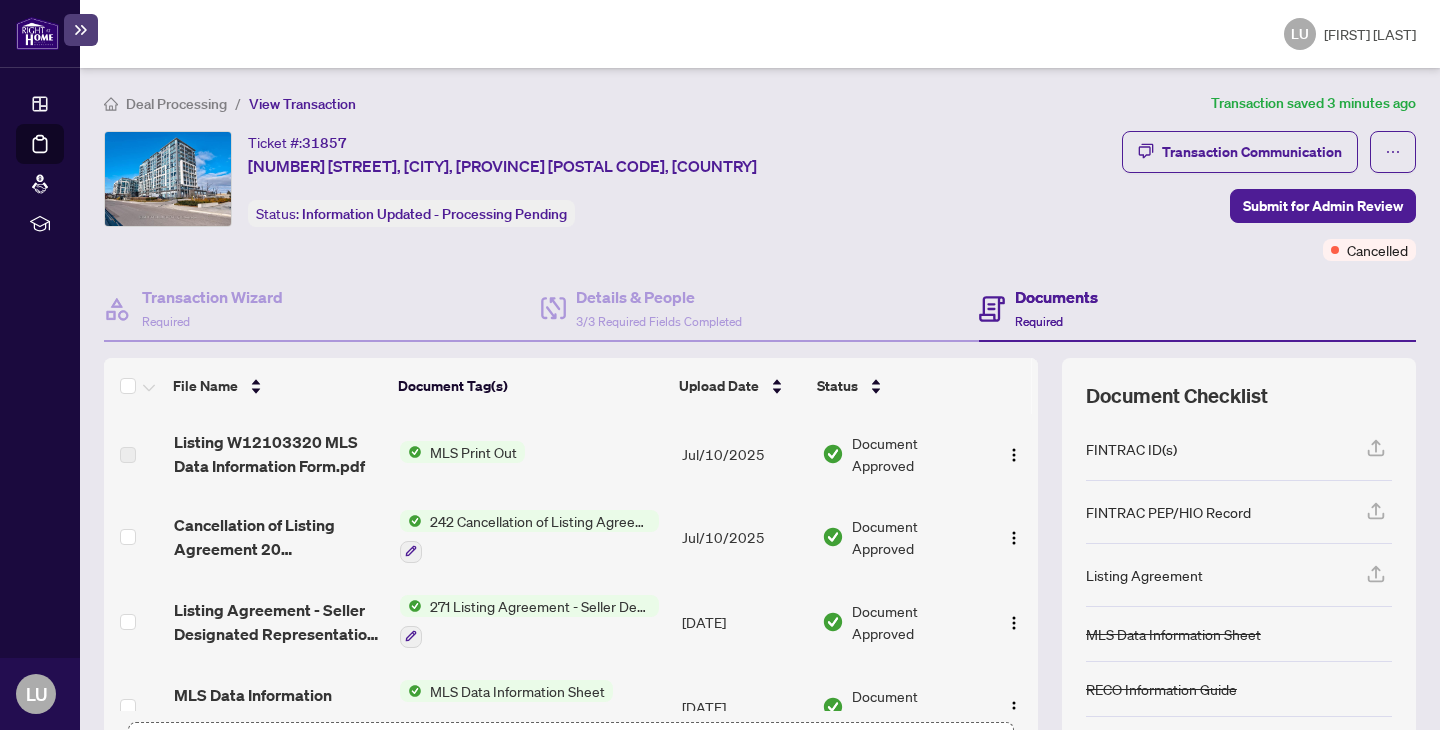click at bounding box center (135, 454) 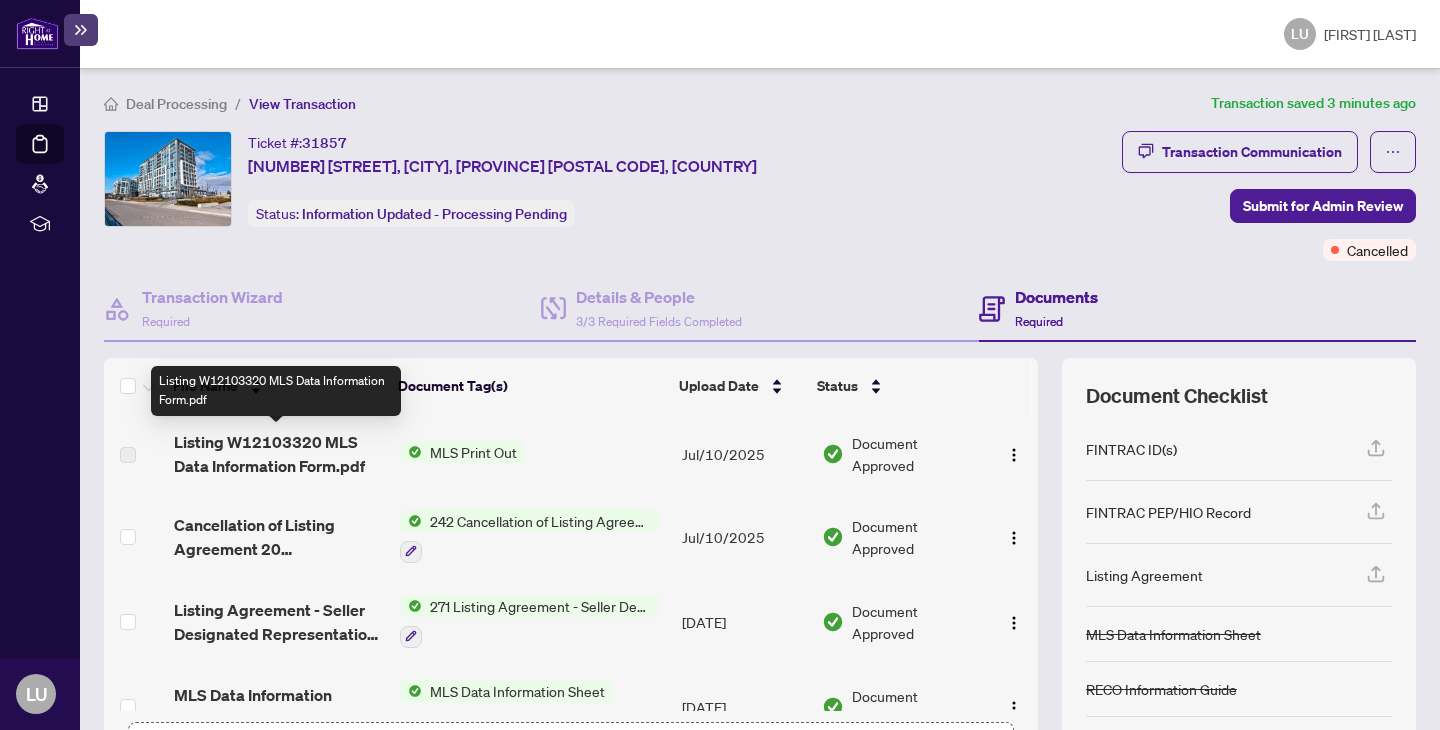 click on "Listing W12103320 MLS Data Information Form.pdf" at bounding box center (279, 454) 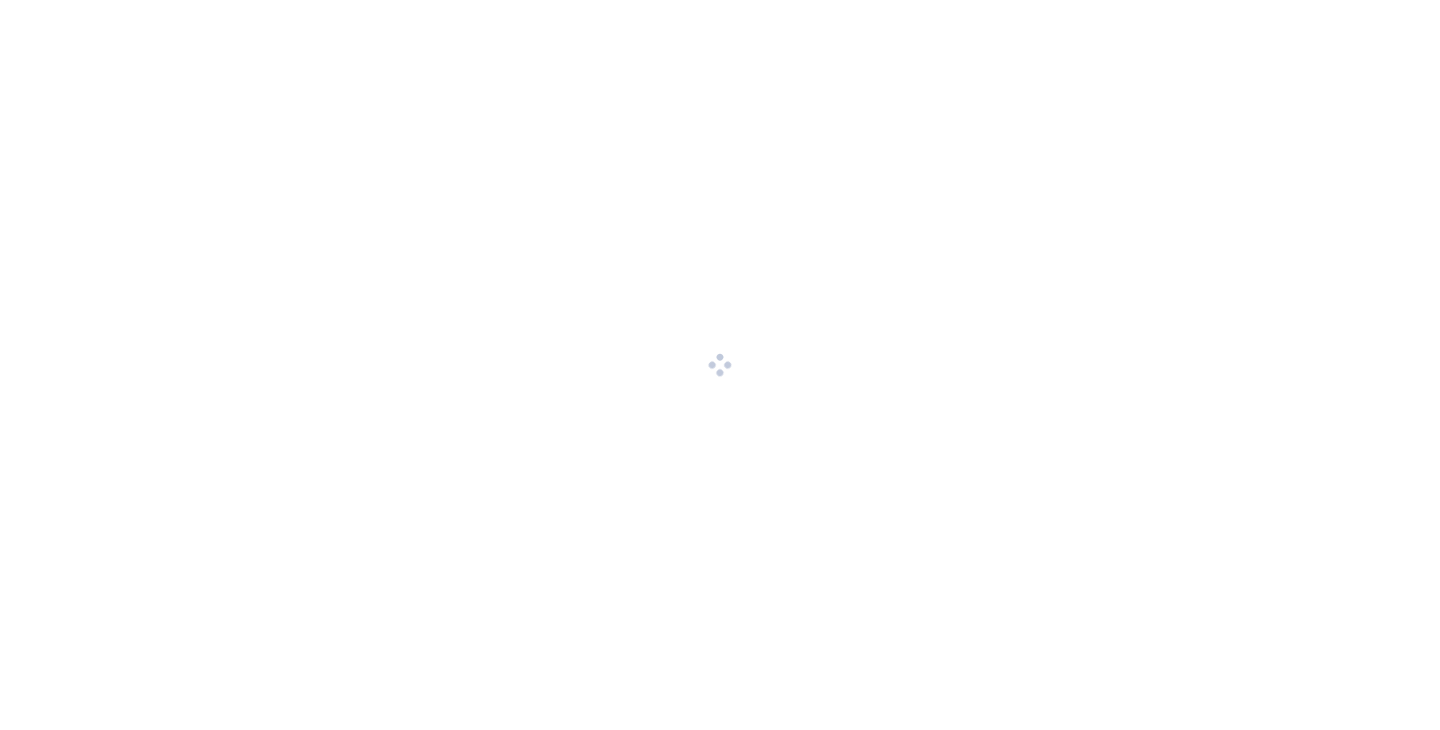 scroll, scrollTop: 0, scrollLeft: 0, axis: both 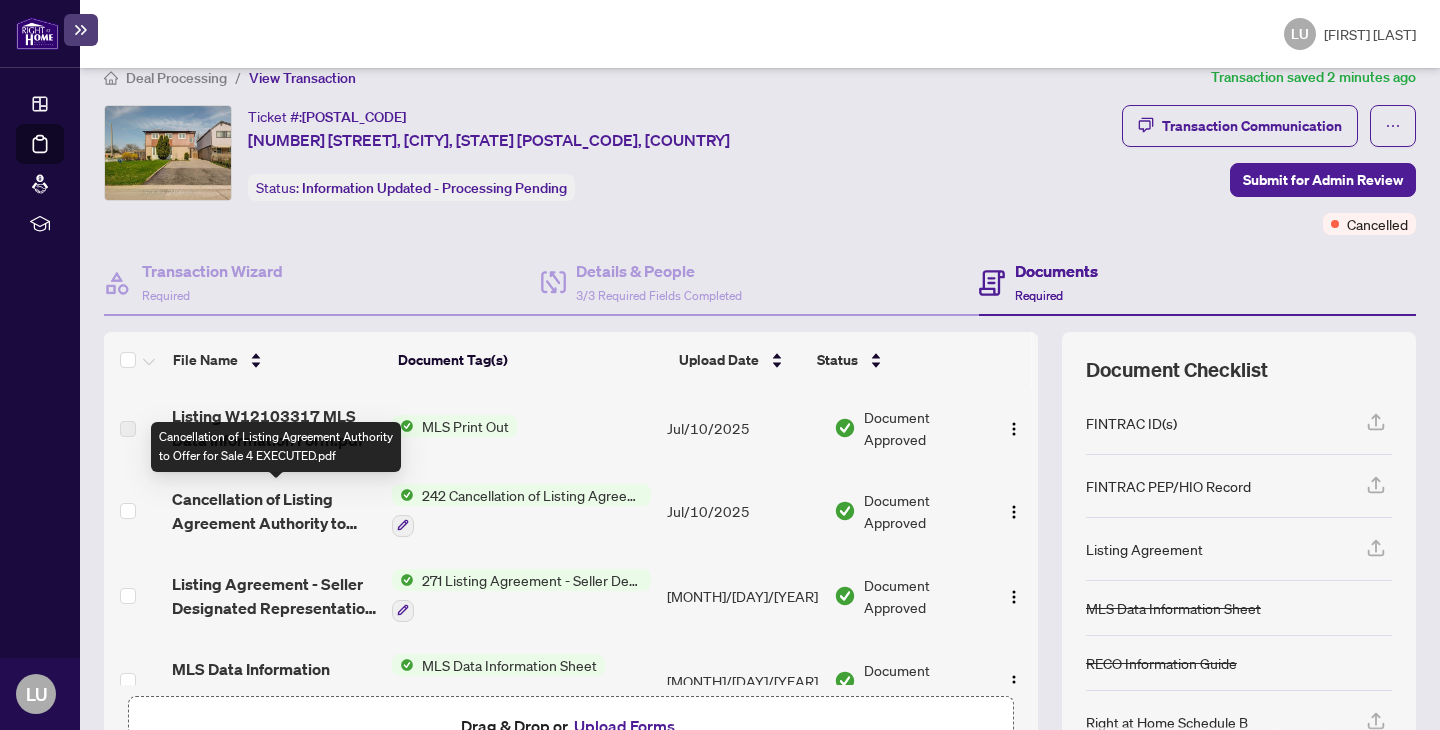 click on "Cancellation of Listing Agreement  Authority to Offer for Sale 4 EXECUTED.pdf" at bounding box center [274, 511] 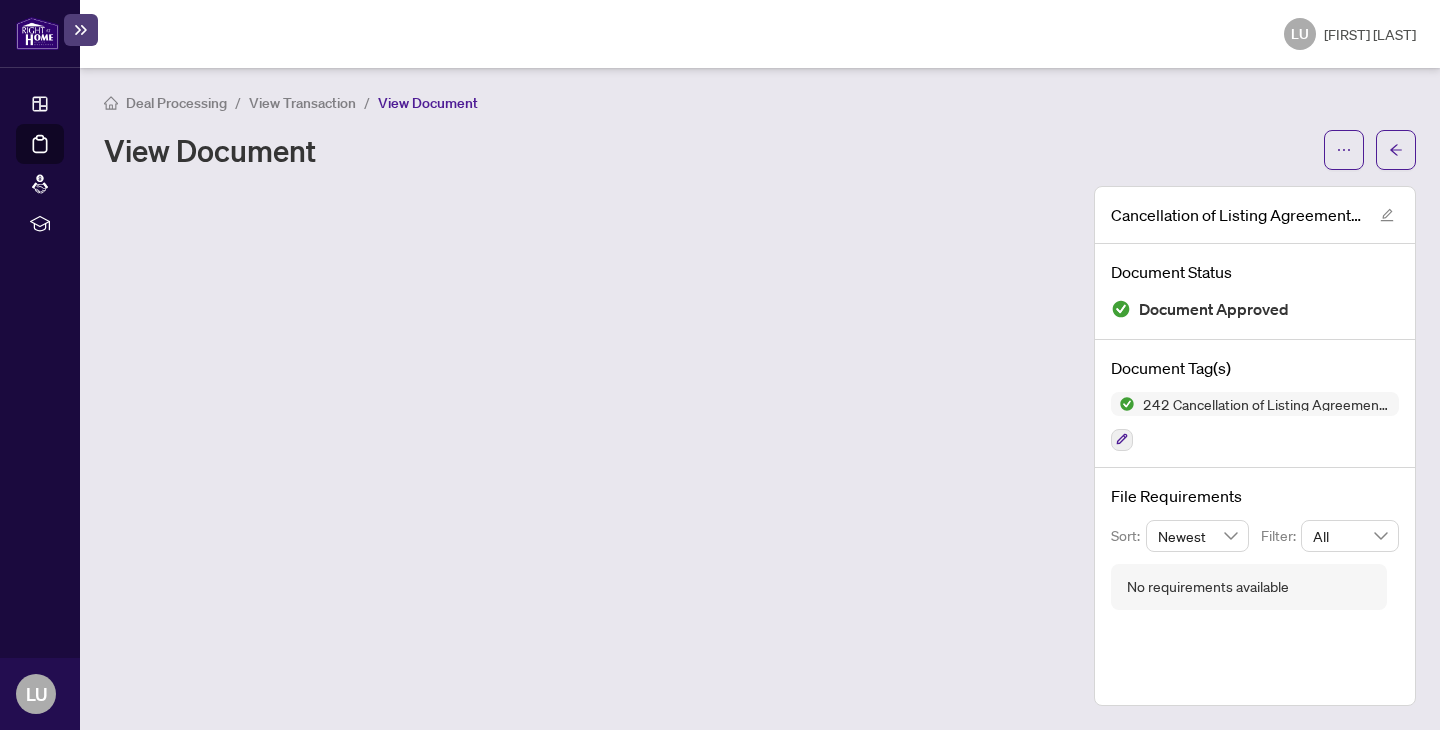 scroll, scrollTop: 0, scrollLeft: 0, axis: both 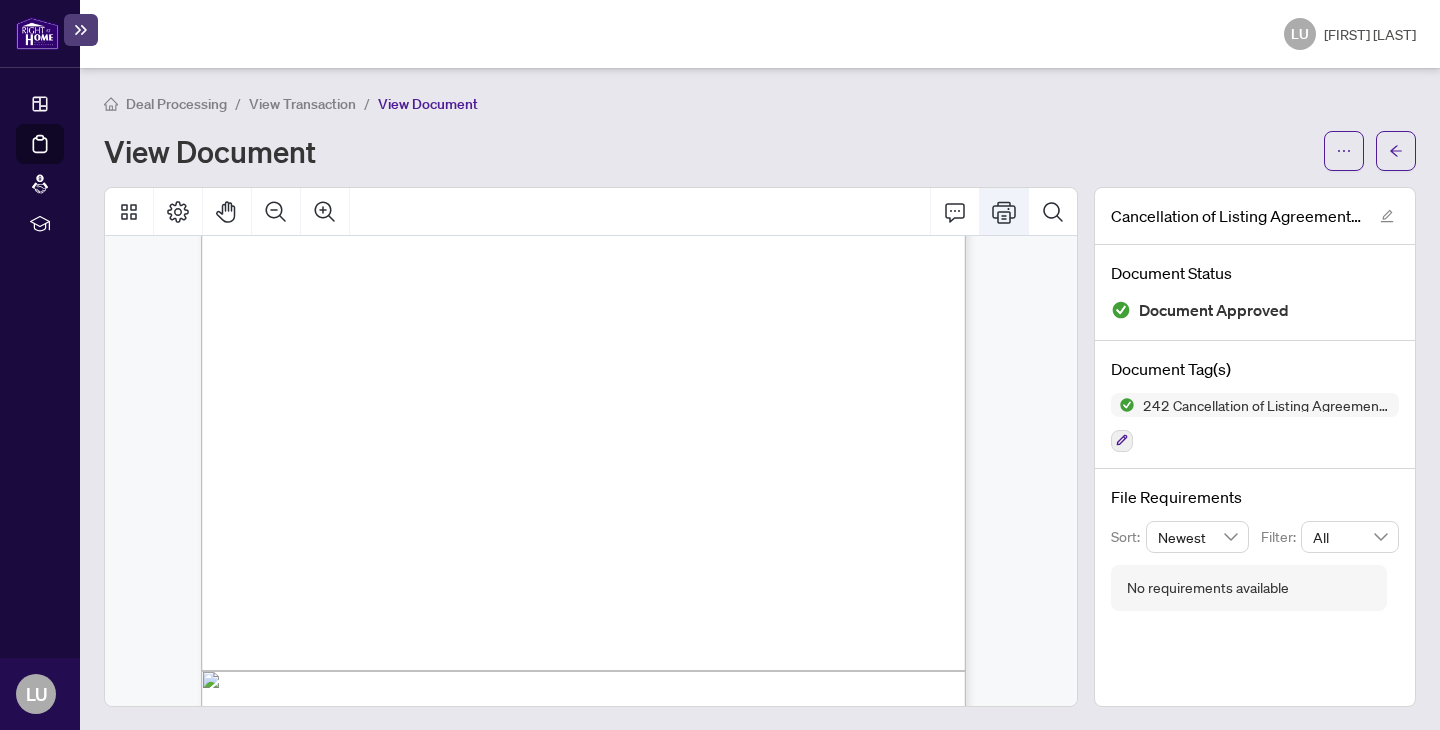 click 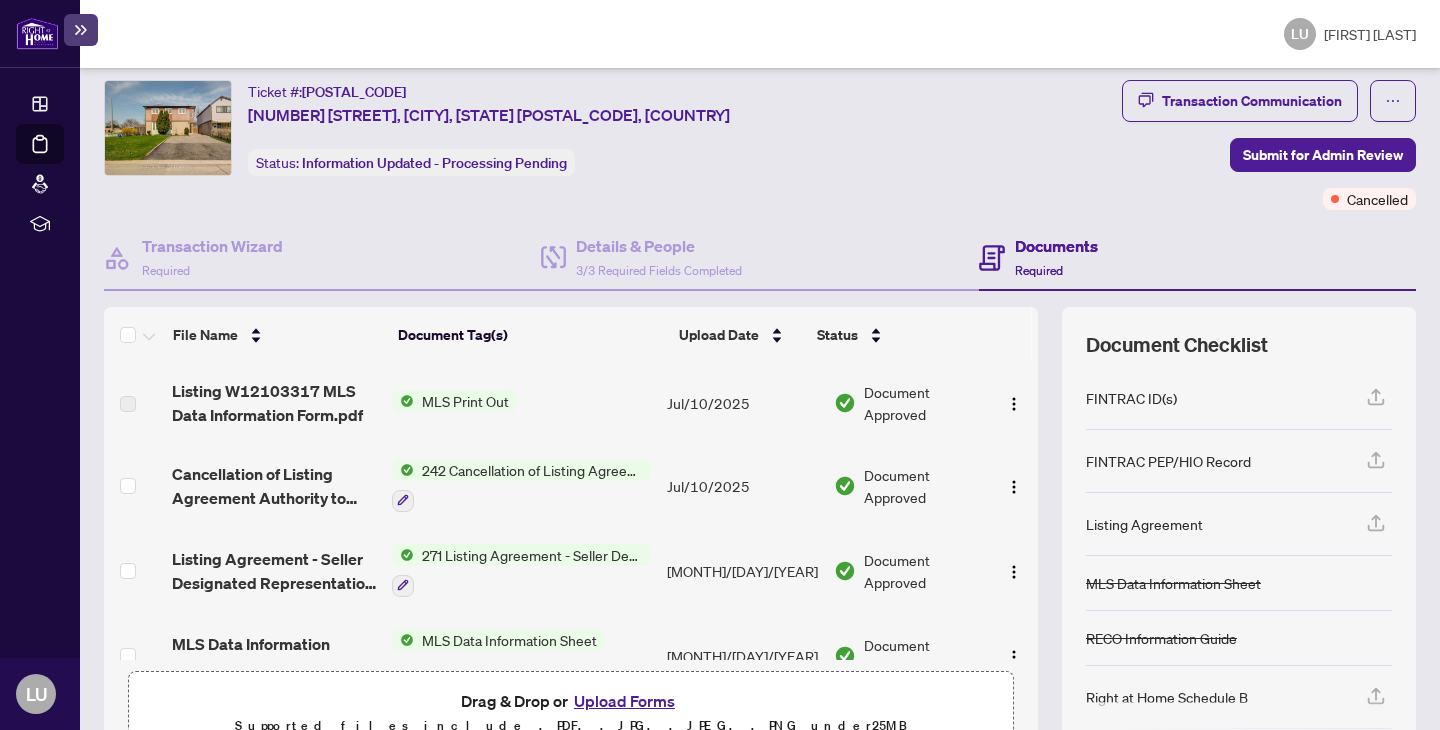 scroll, scrollTop: 0, scrollLeft: 0, axis: both 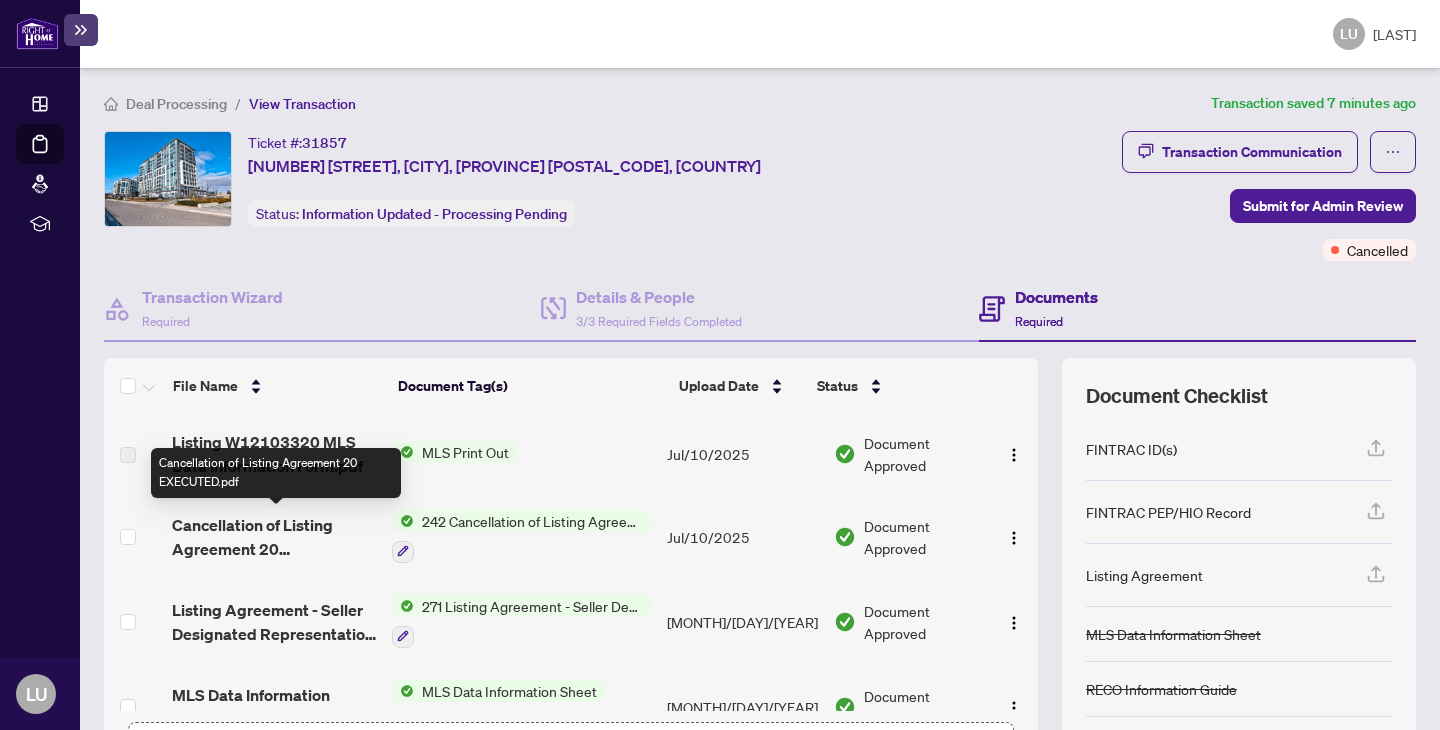click on "Cancellation of Listing Agreement 20 EXECUTED.pdf" at bounding box center [274, 537] 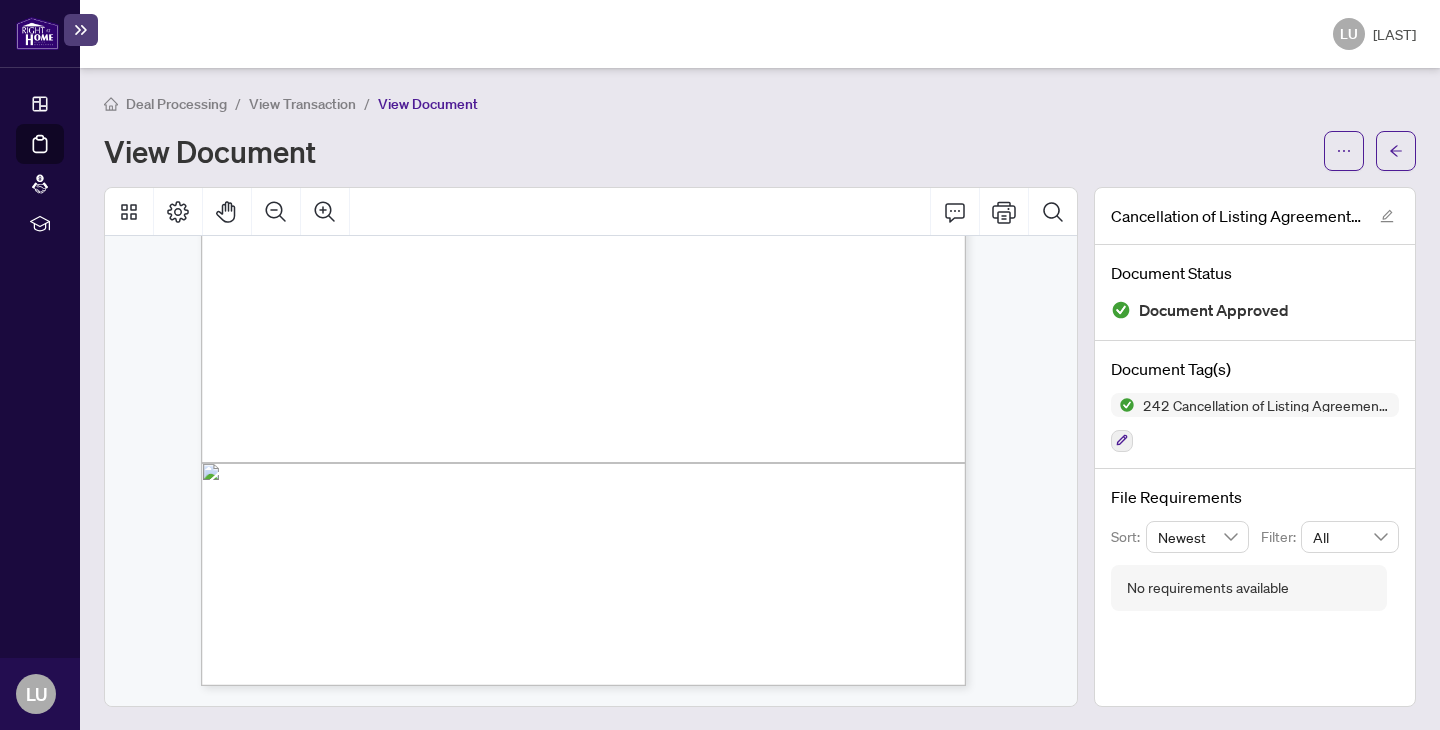 scroll, scrollTop: 338, scrollLeft: 0, axis: vertical 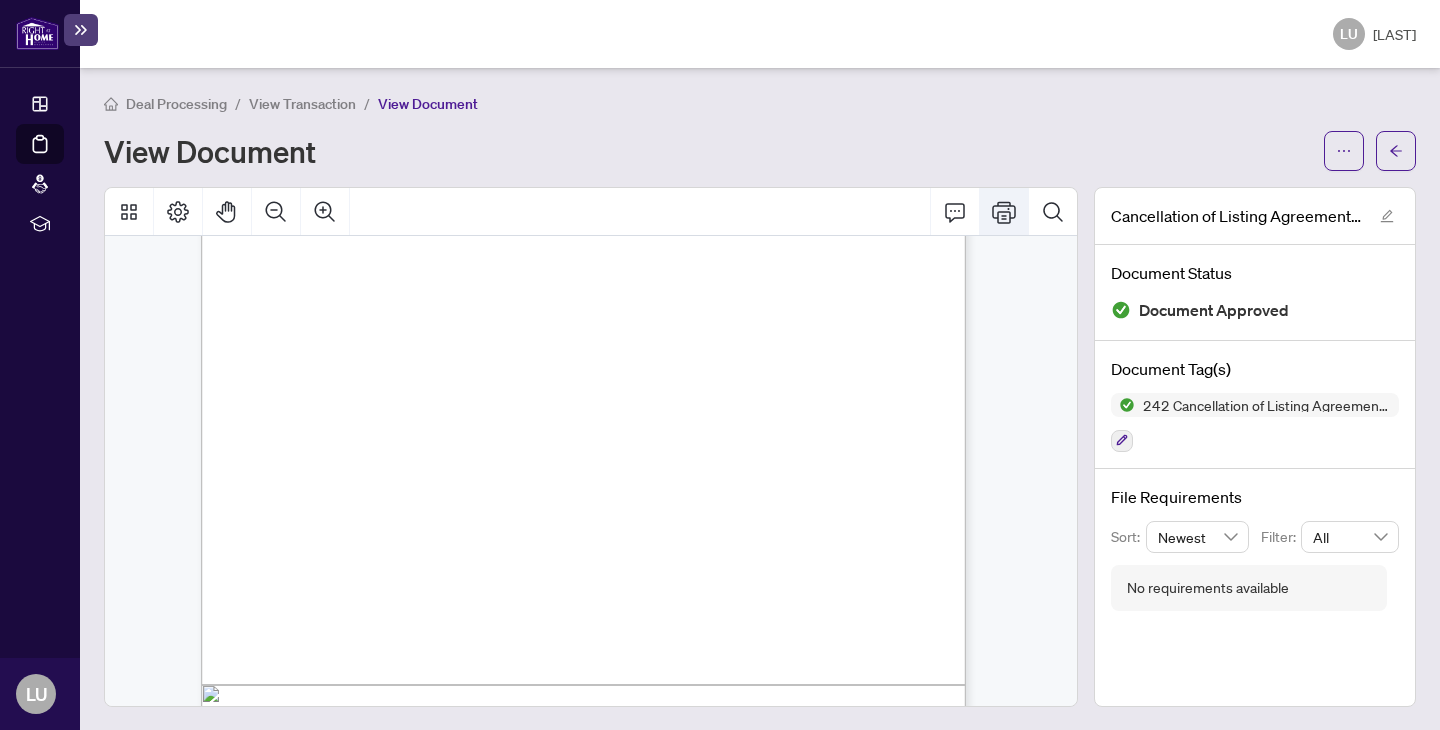 click 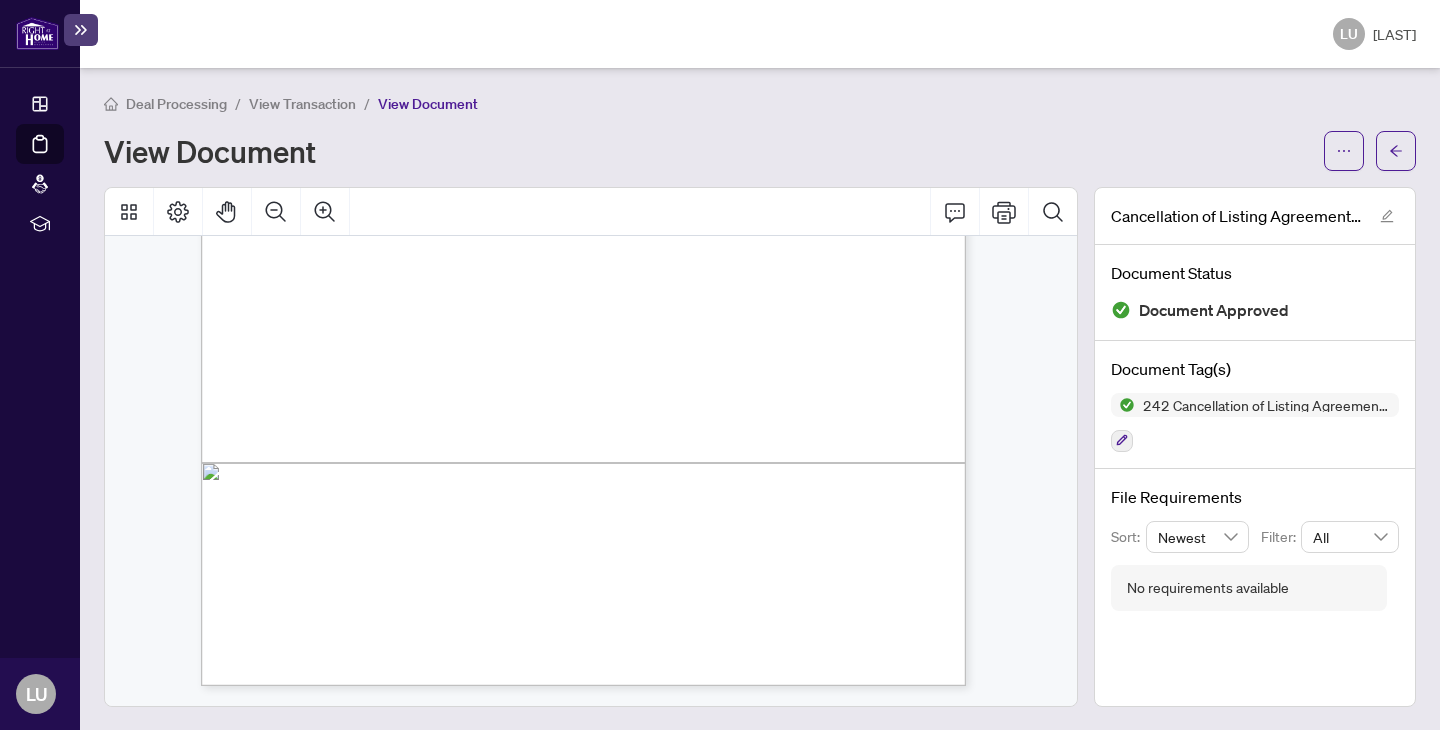 scroll, scrollTop: 0, scrollLeft: 0, axis: both 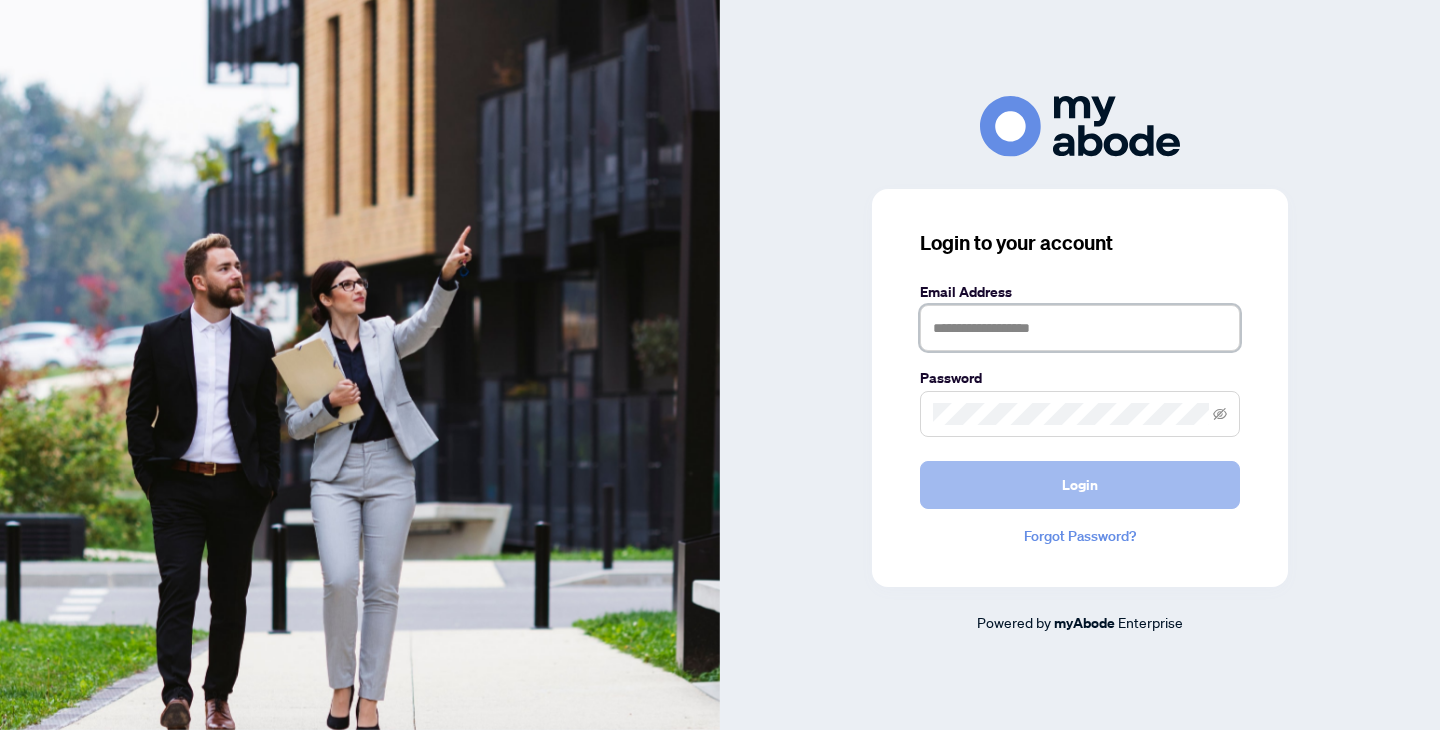 type on "**********" 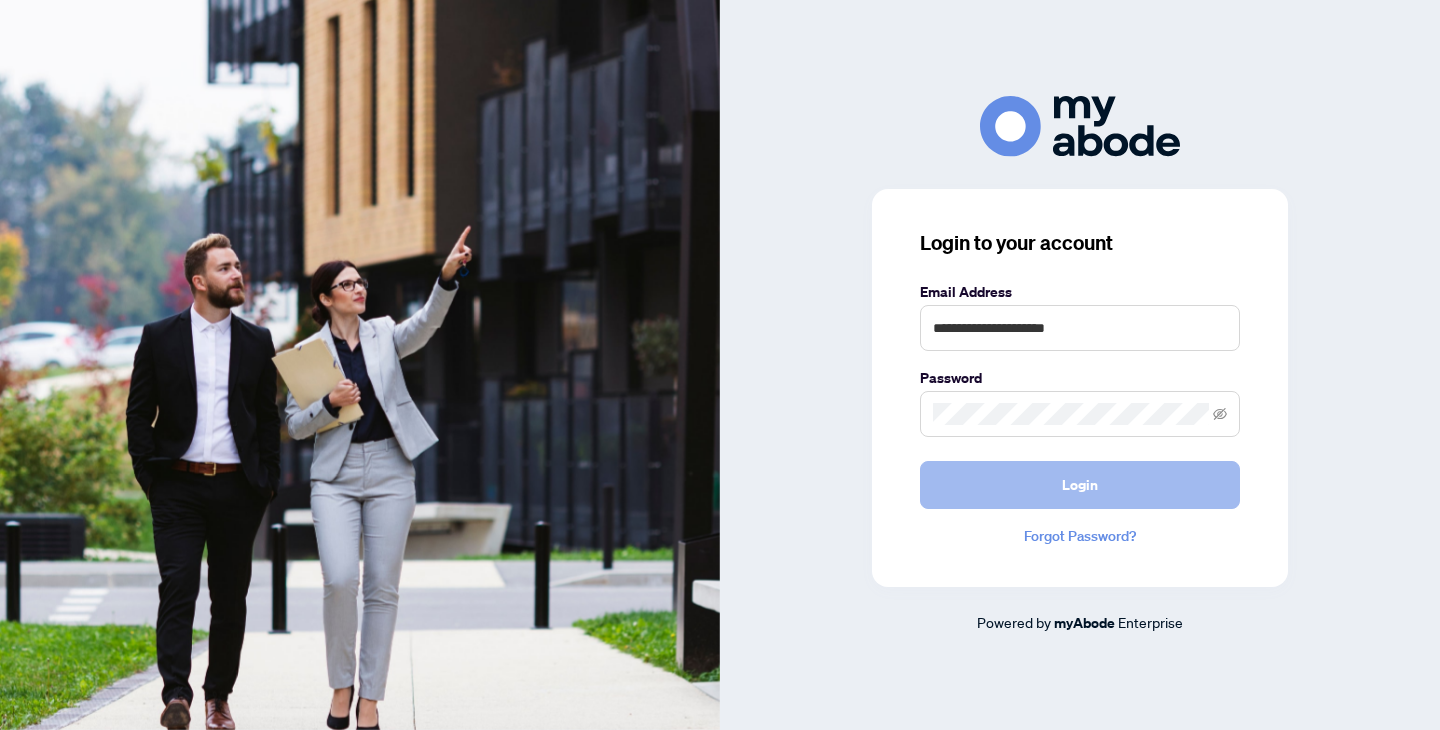 click on "Login" at bounding box center (1080, 485) 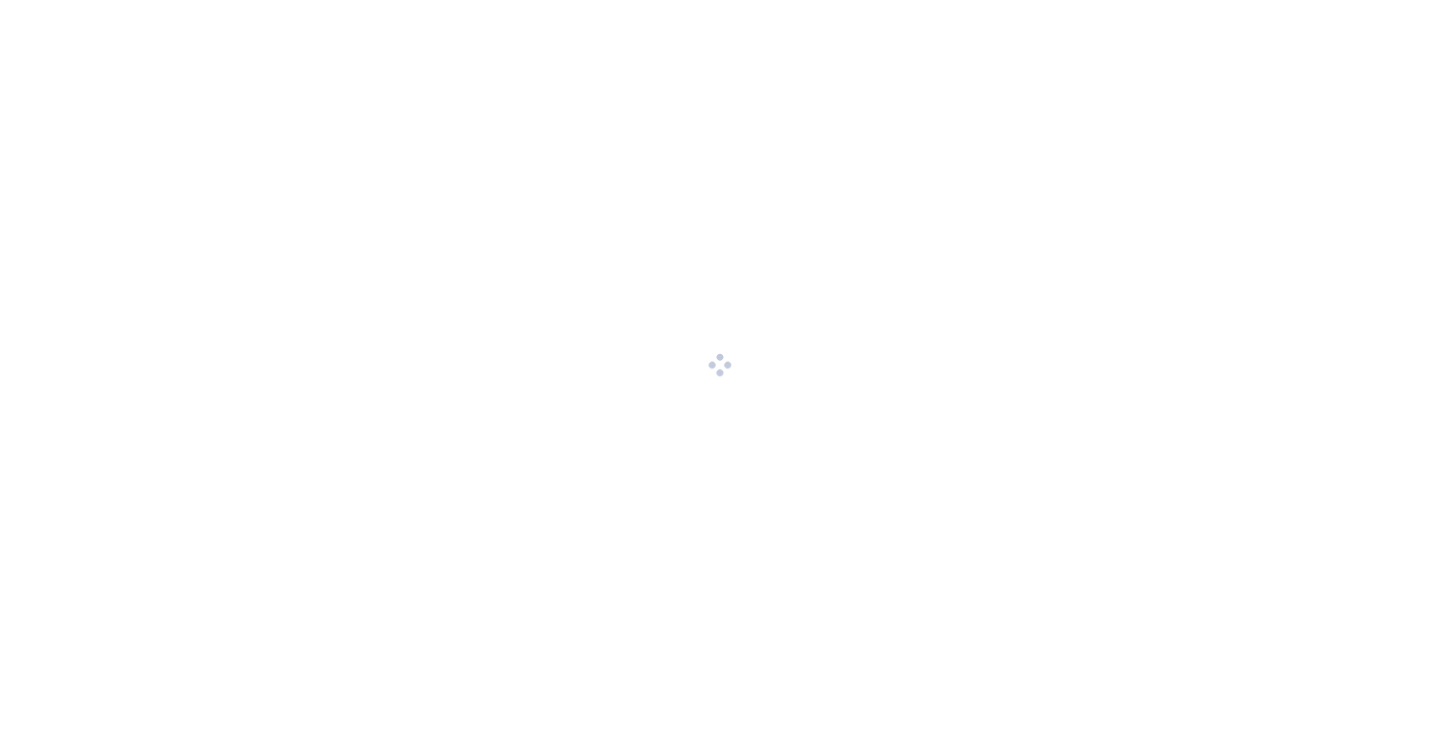 scroll, scrollTop: 0, scrollLeft: 0, axis: both 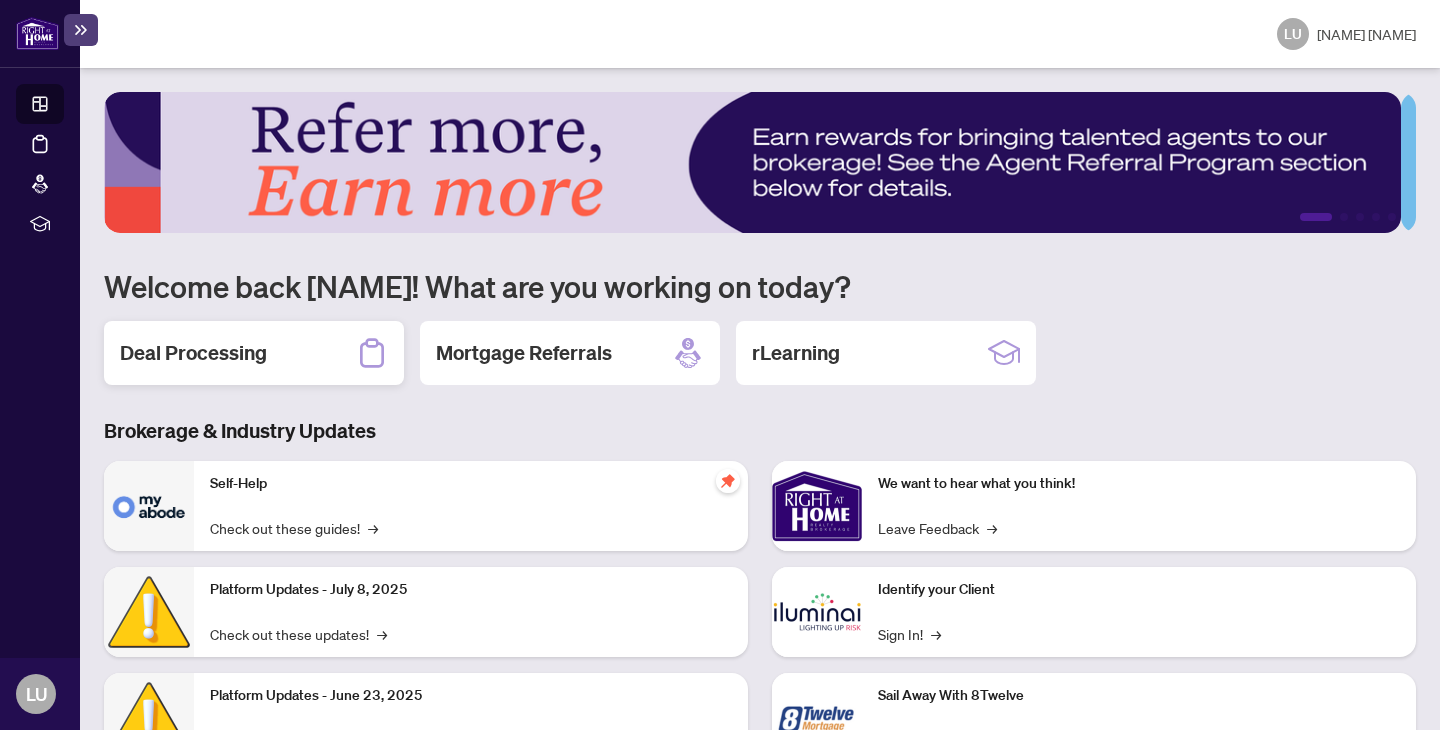 click on "Deal Processing" at bounding box center (193, 353) 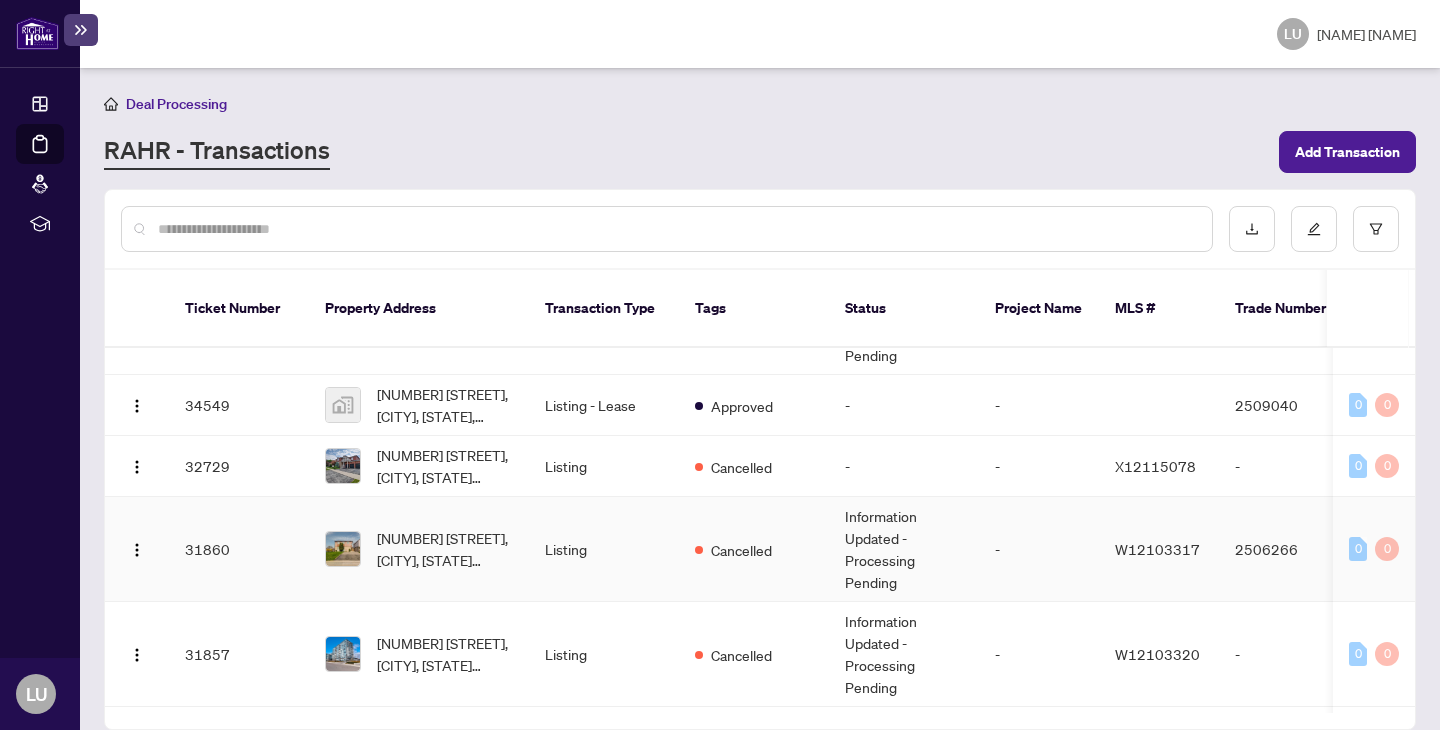 scroll, scrollTop: 274, scrollLeft: 0, axis: vertical 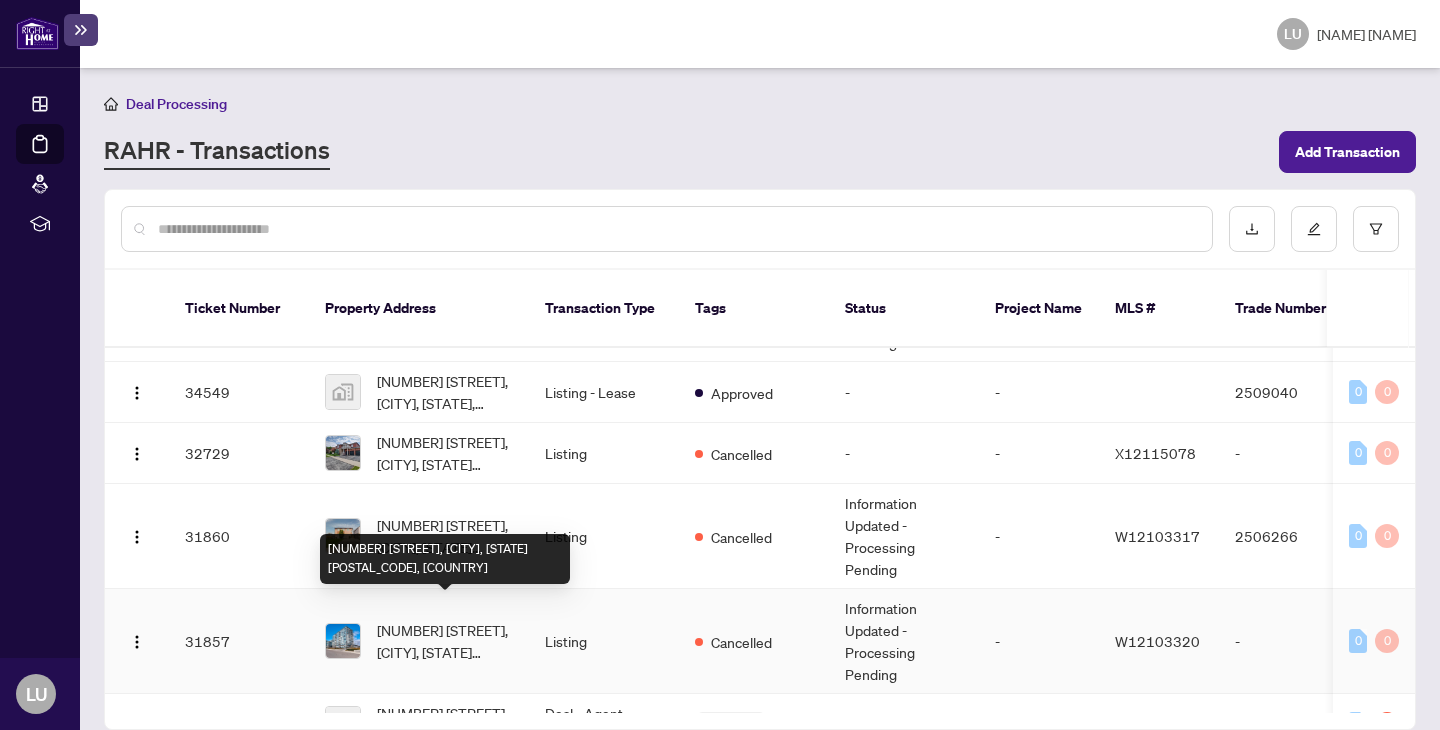click on "[NUMBER] [STREET], [CITY], [STATE] [POSTAL_CODE], [COUNTRY]" at bounding box center (445, 641) 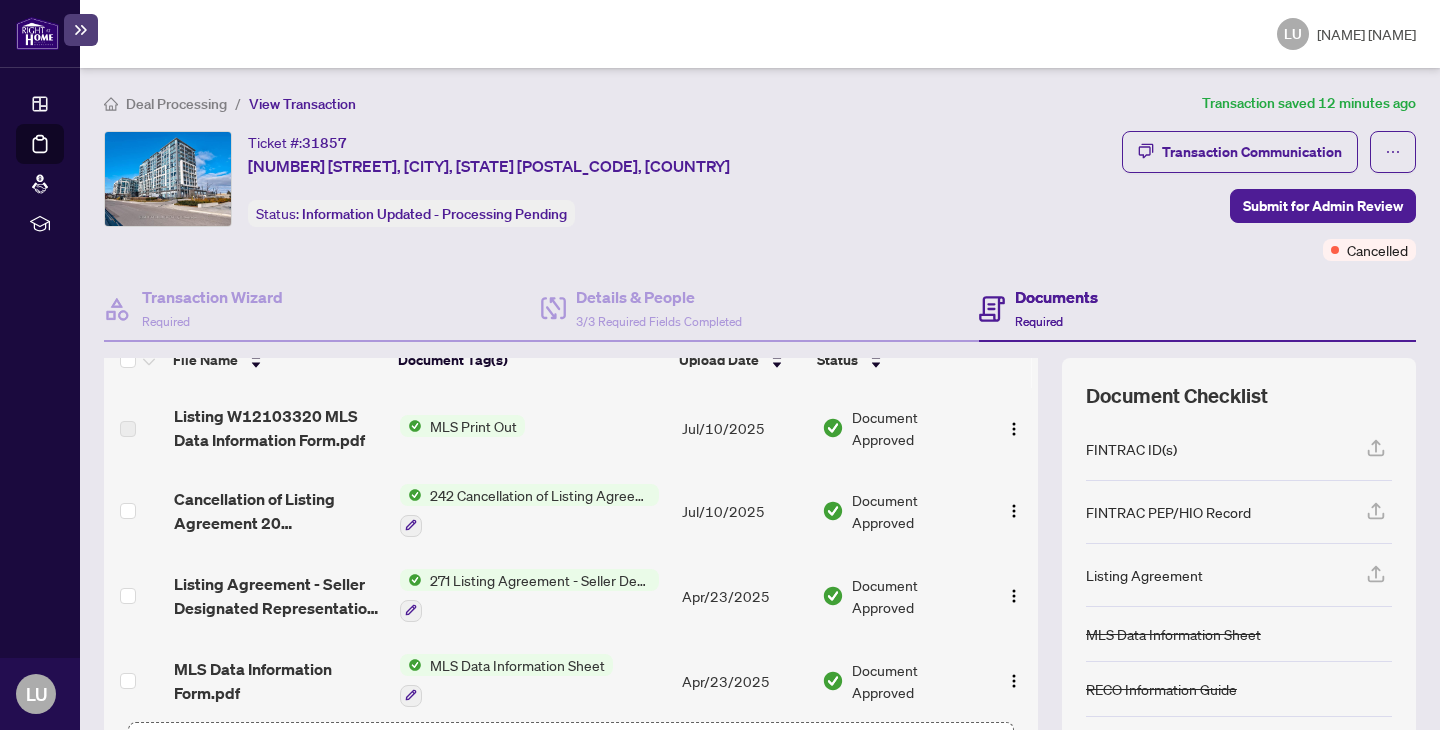 scroll, scrollTop: 1, scrollLeft: 0, axis: vertical 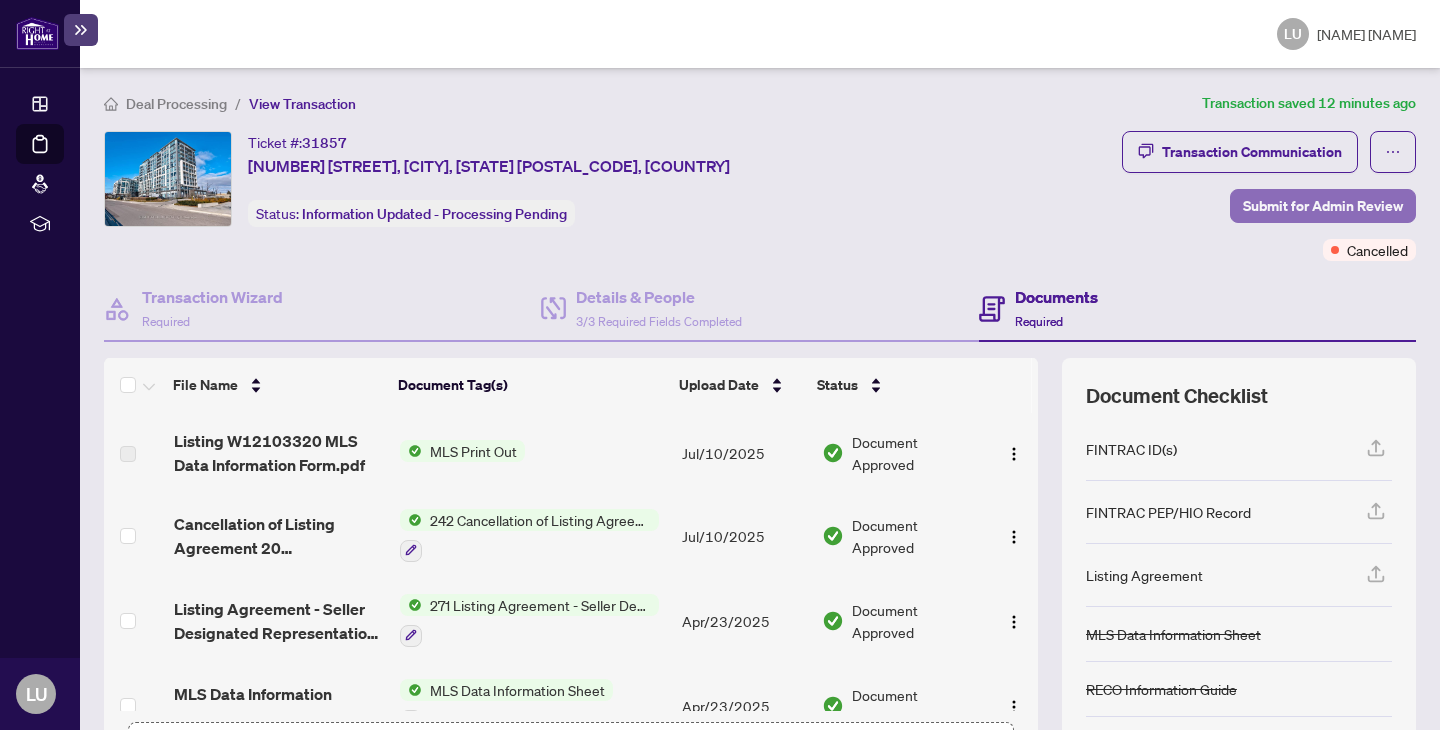 click on "Submit for Admin Review" at bounding box center [1323, 206] 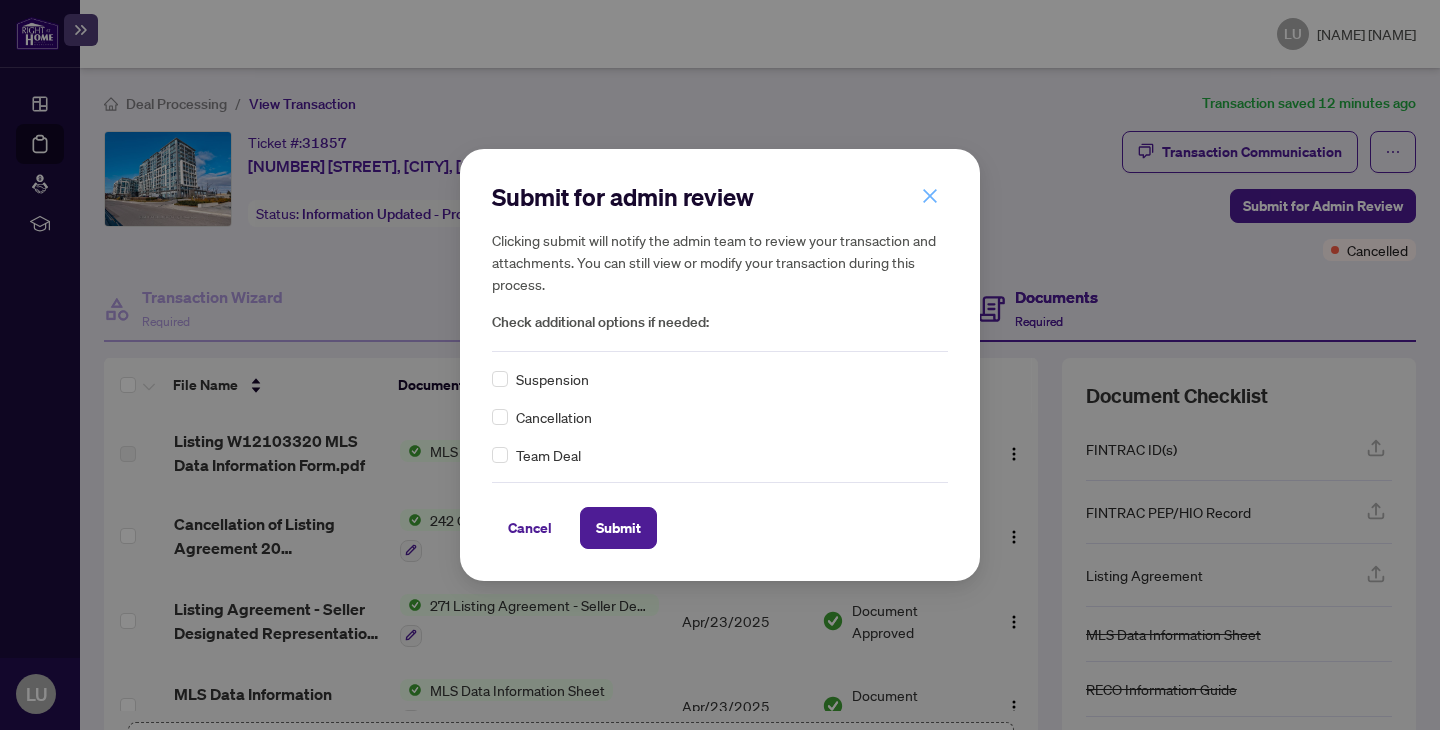 click 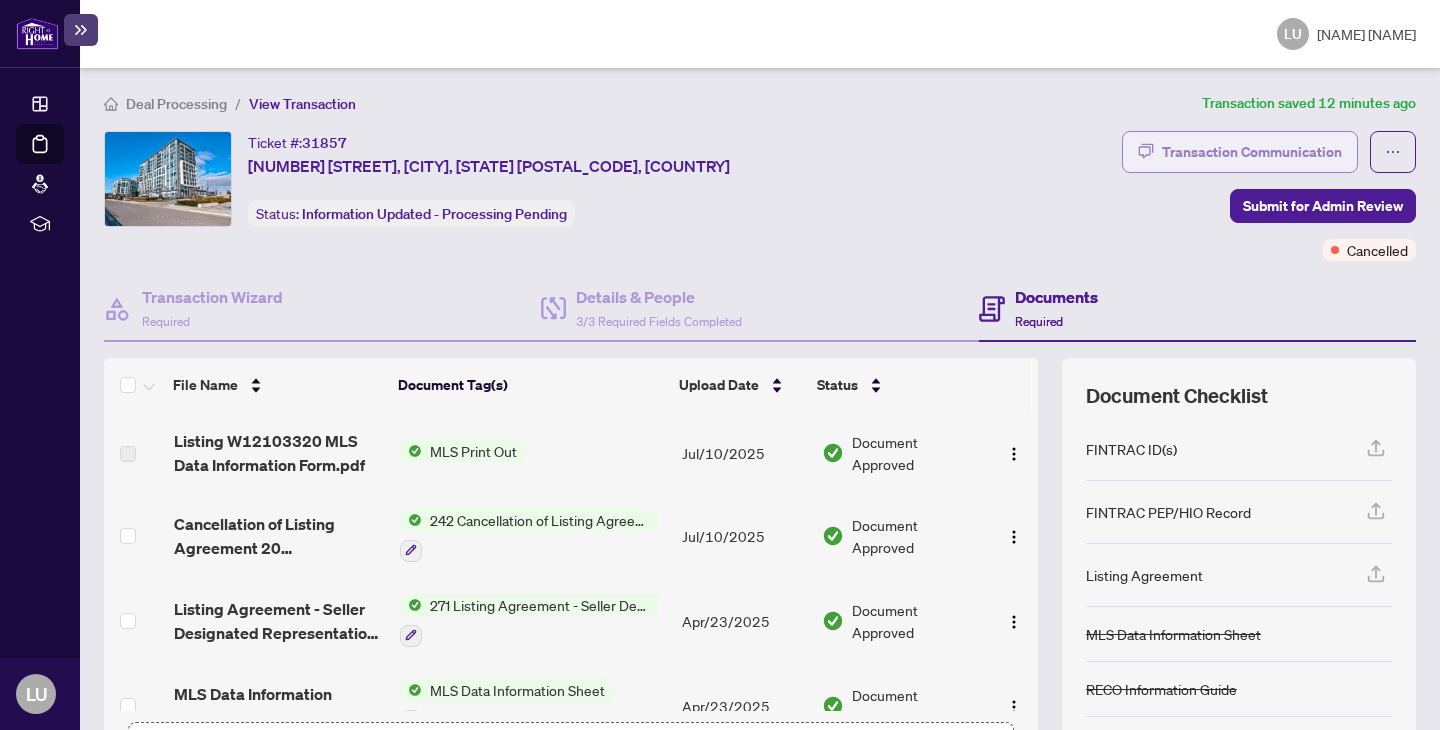 click on "Transaction Communication" at bounding box center [1252, 152] 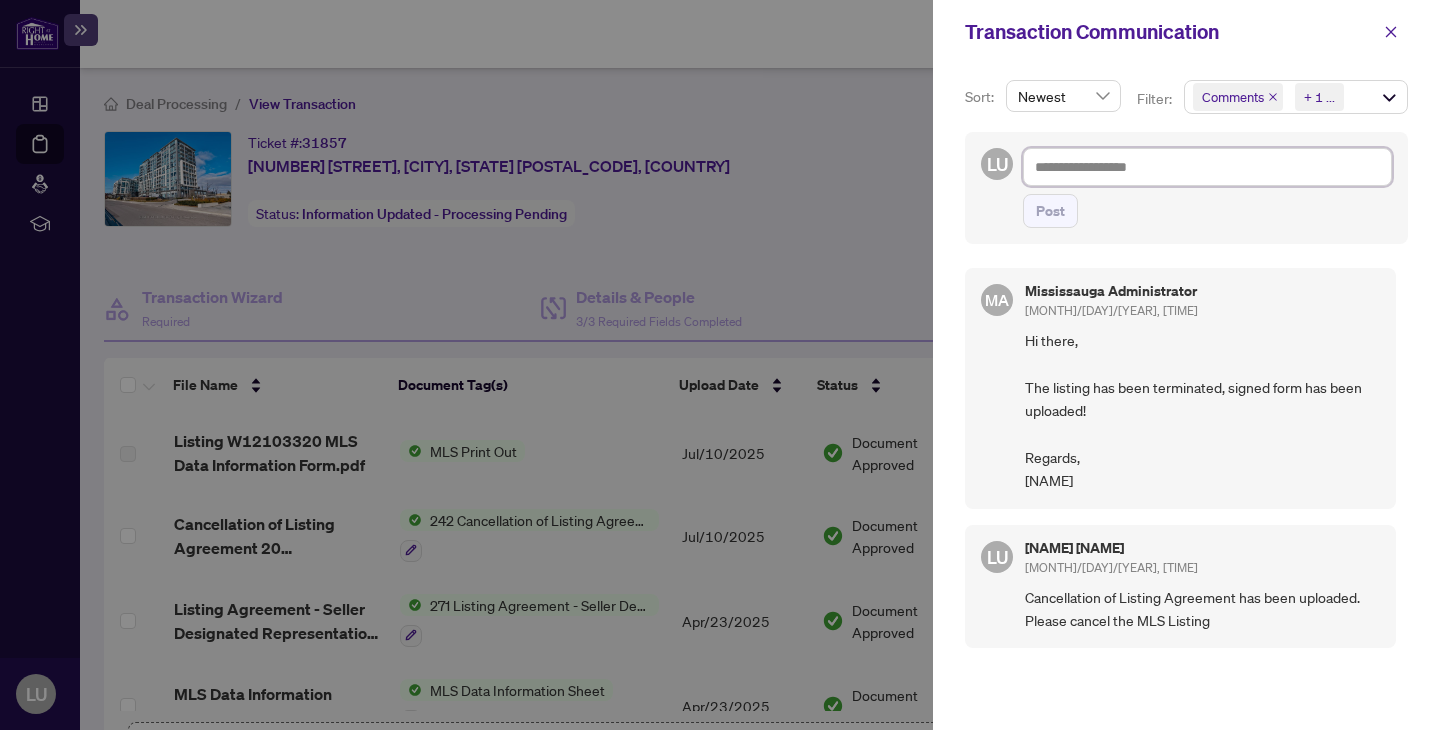 click at bounding box center (1207, 167) 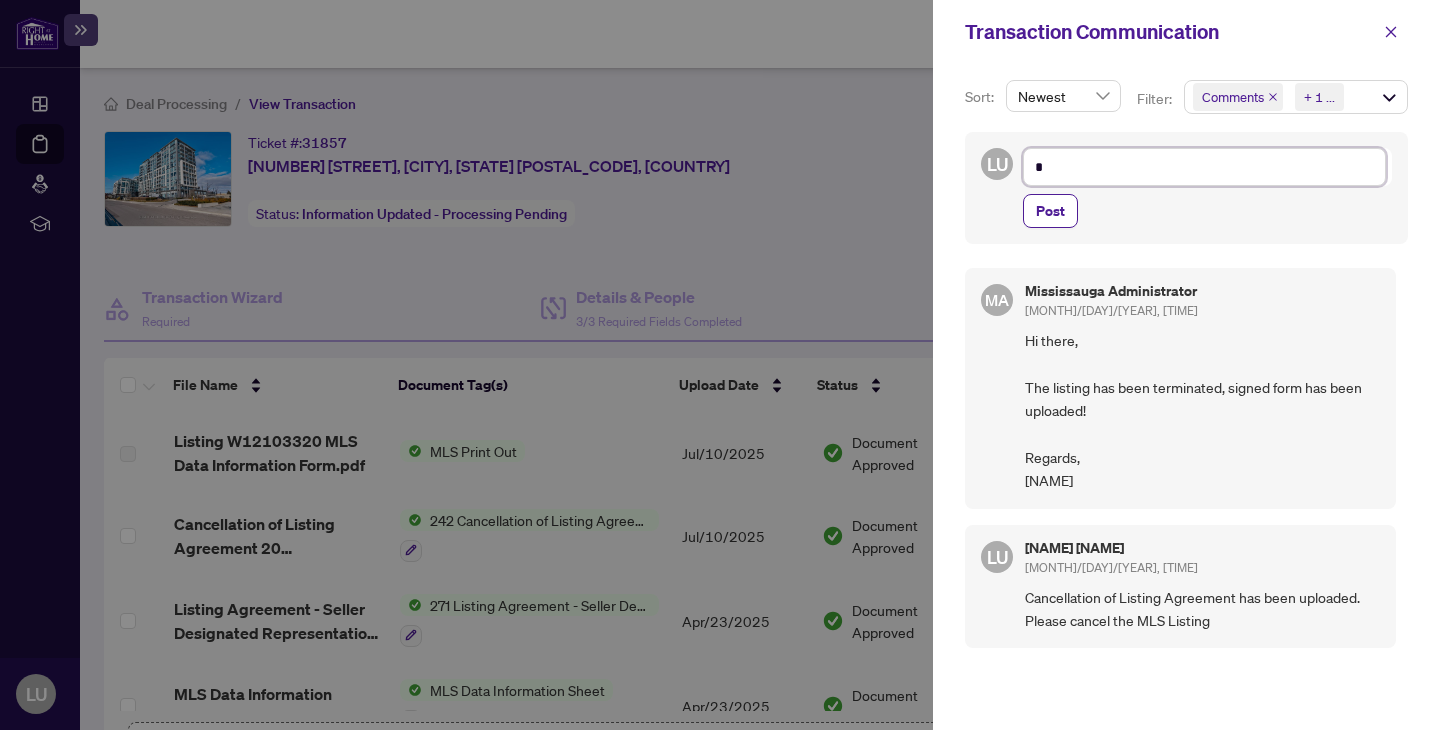 type on "**" 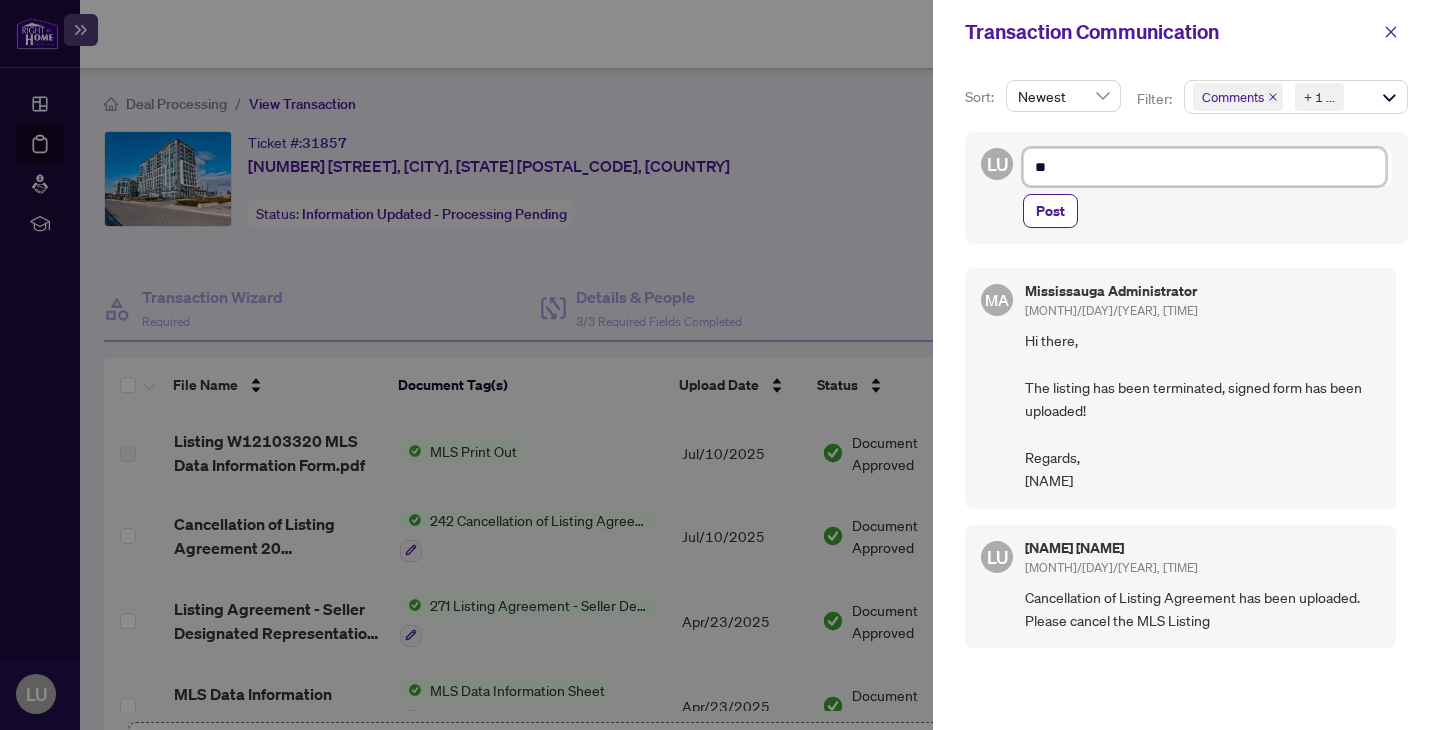 type on "**" 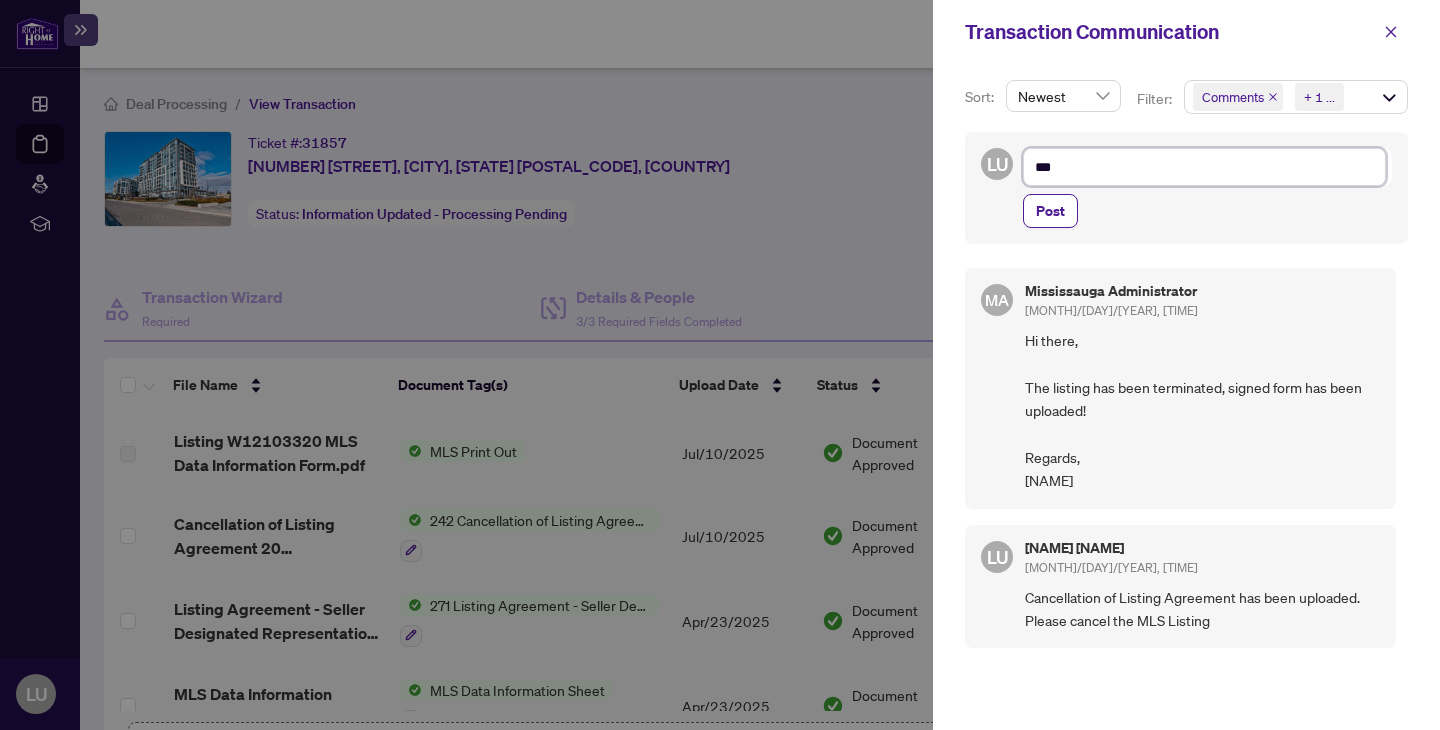 type on "****" 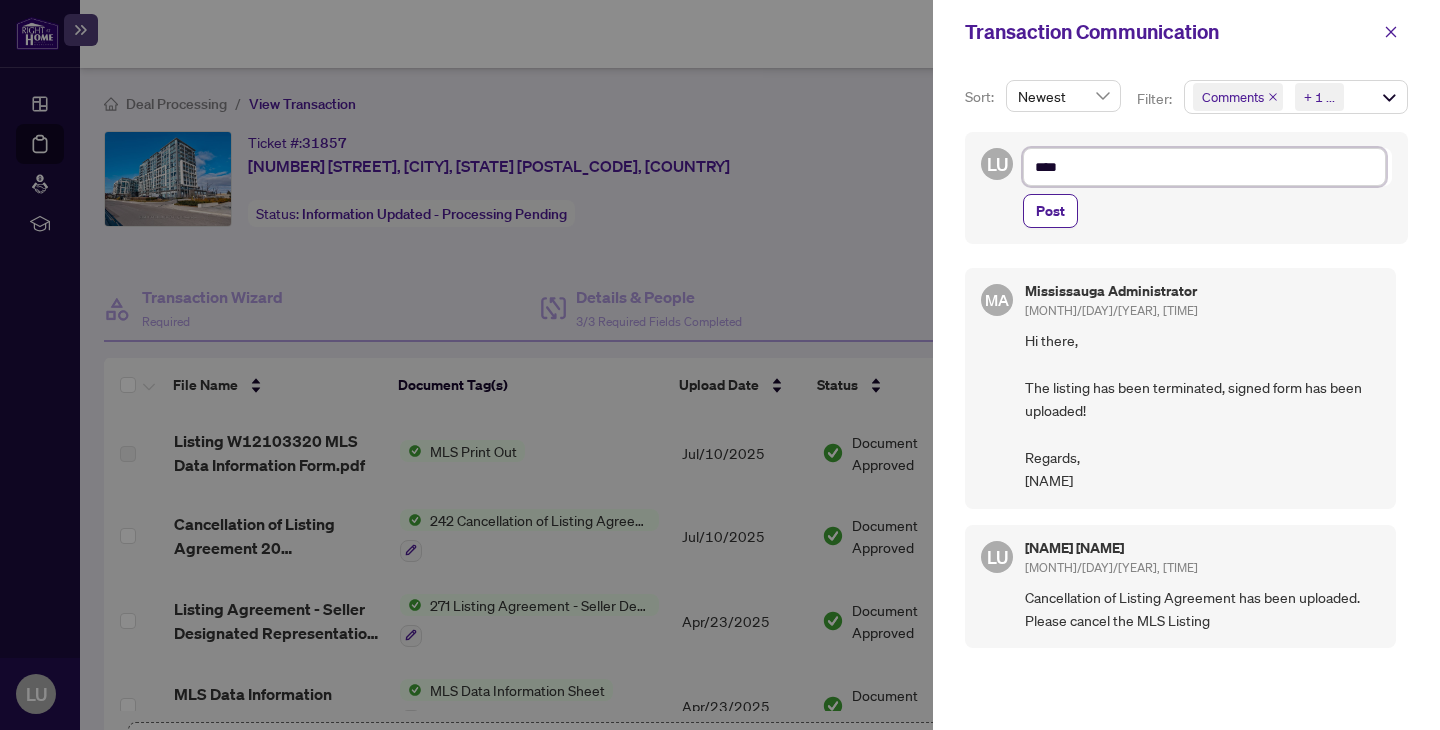 type on "*****" 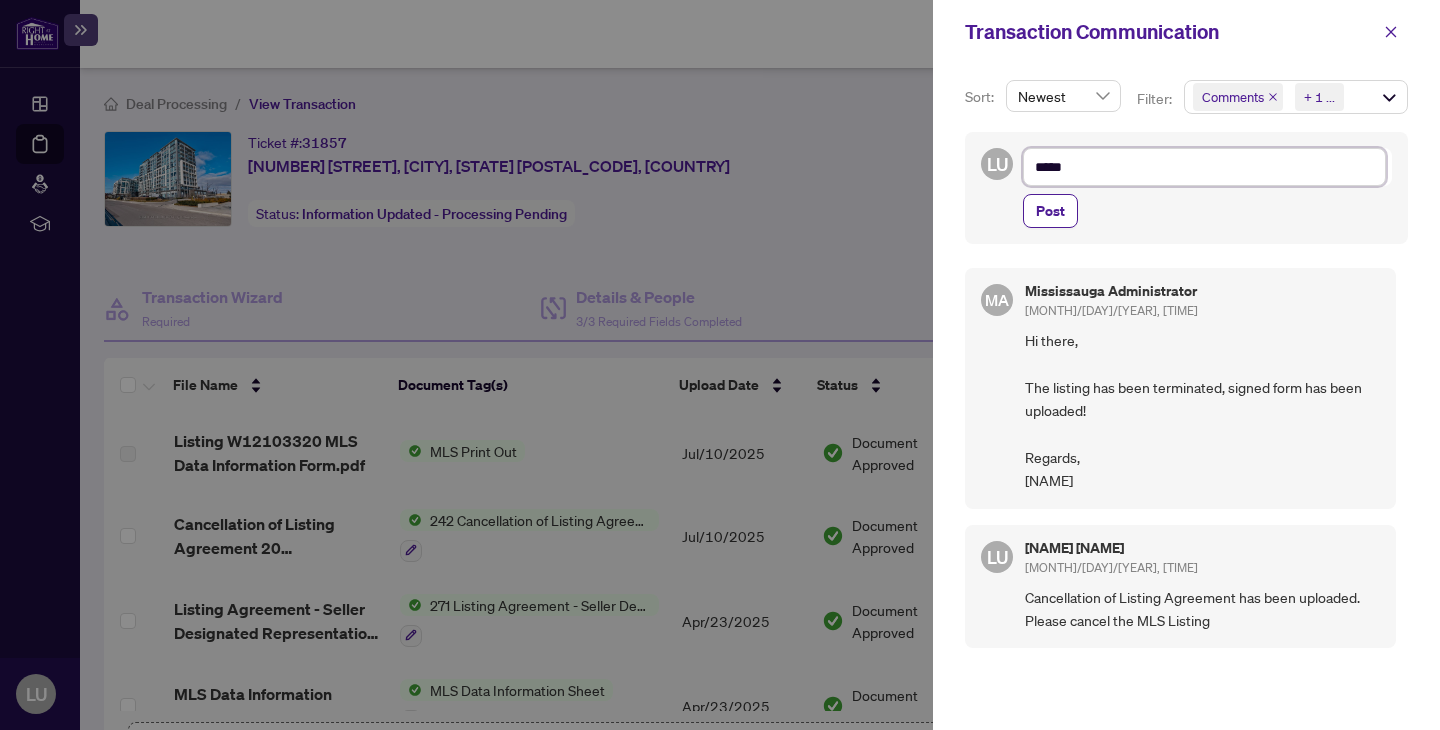 type on "******" 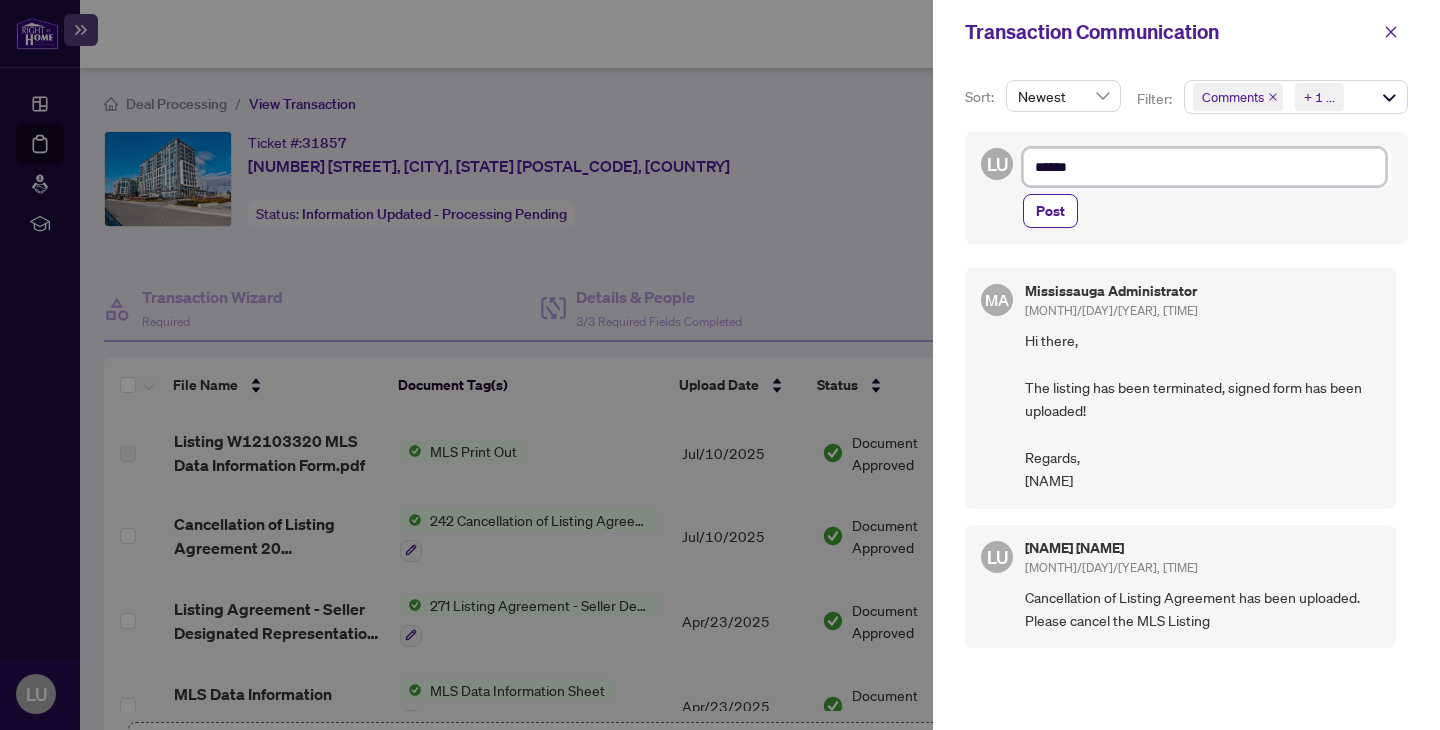 type on "*******" 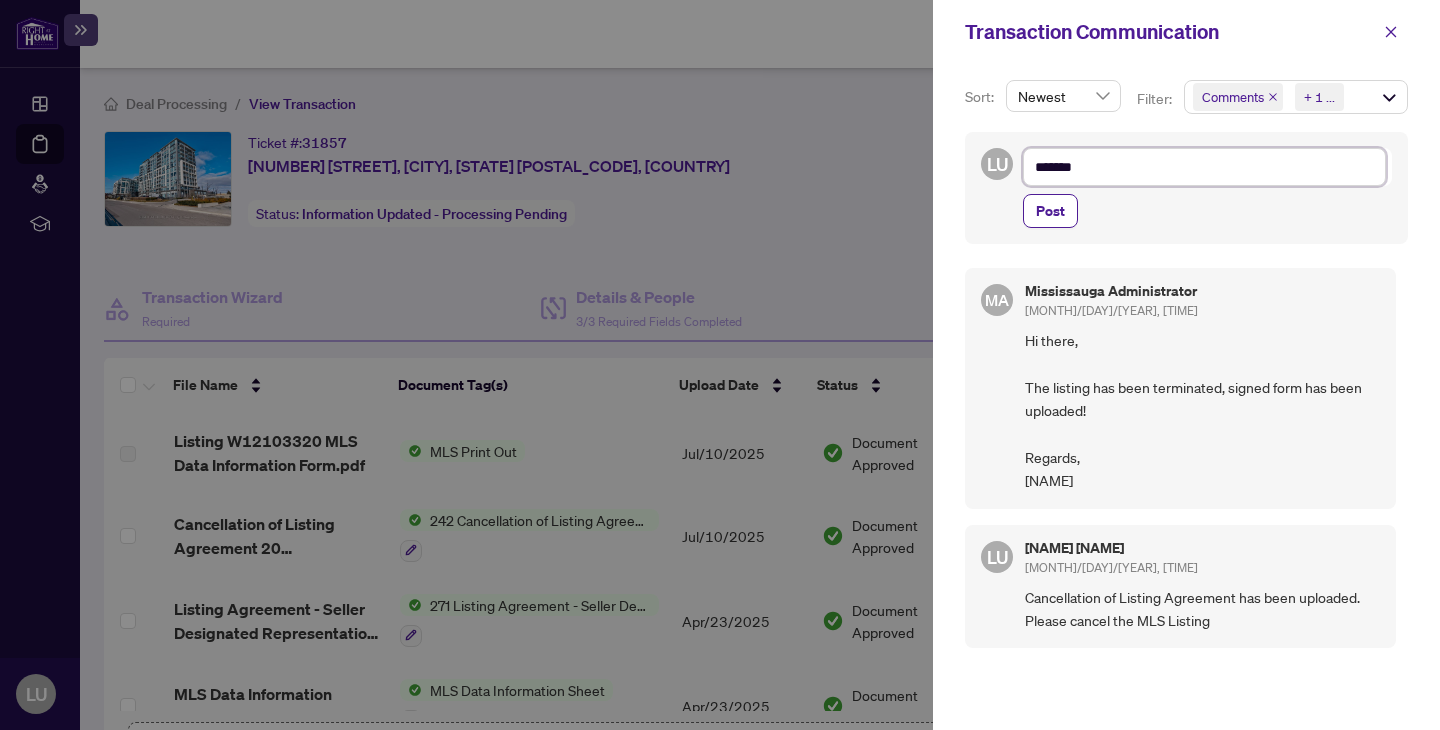 type on "*******" 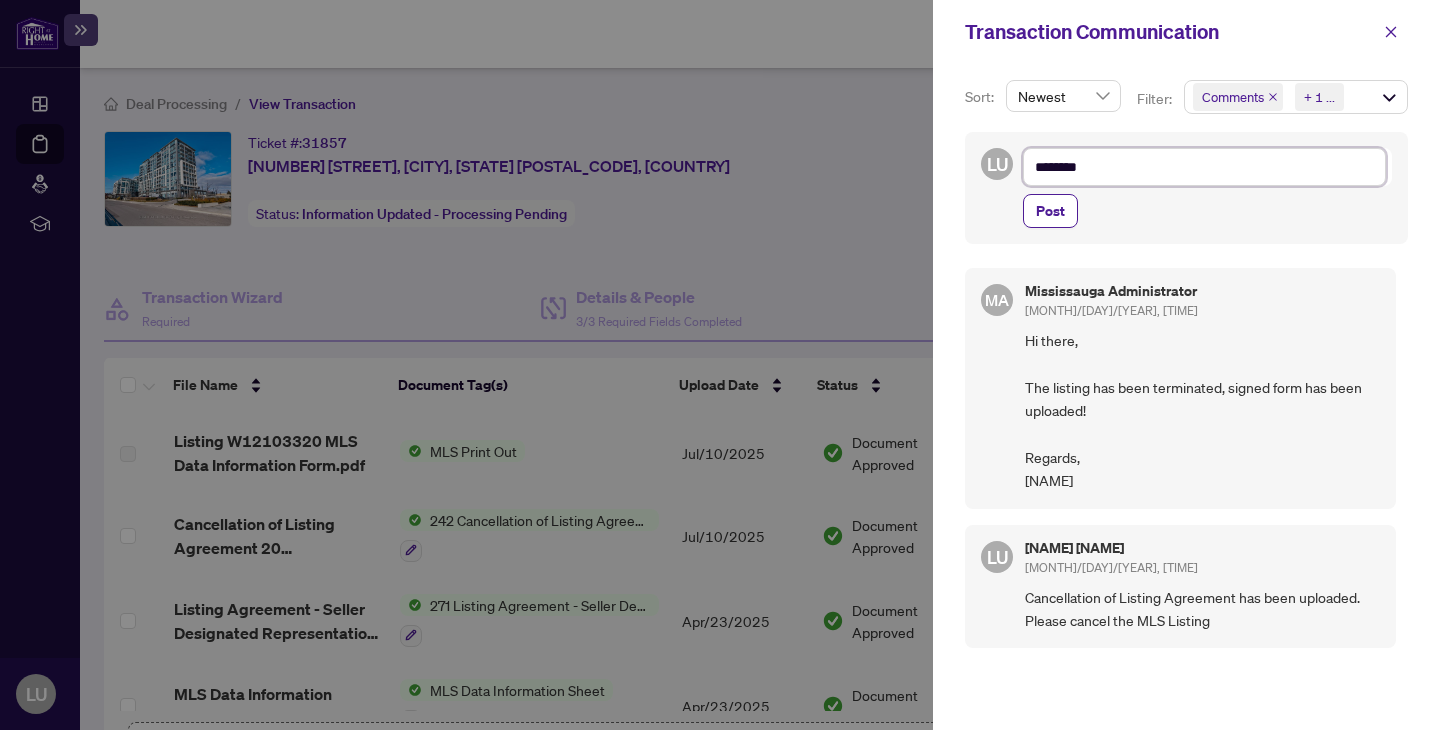 type on "*********" 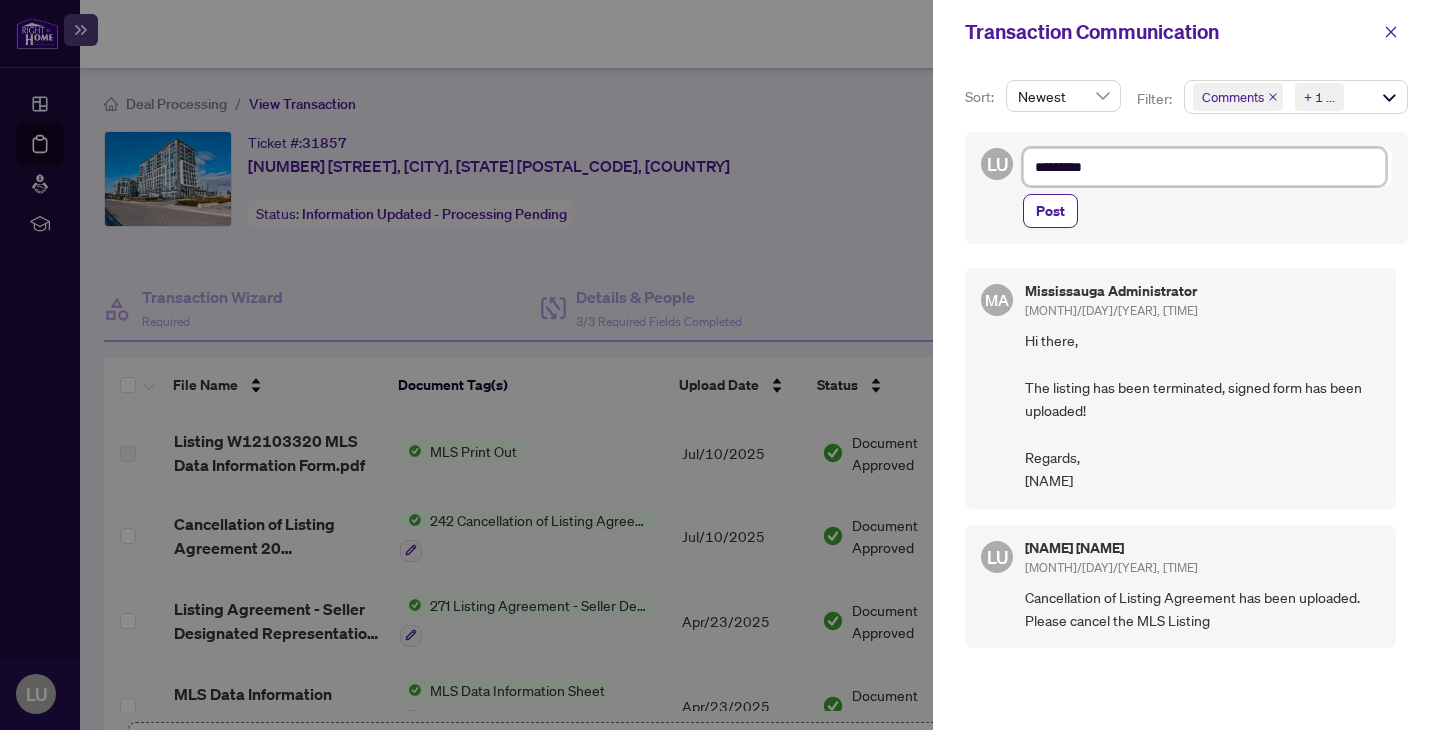 type on "**********" 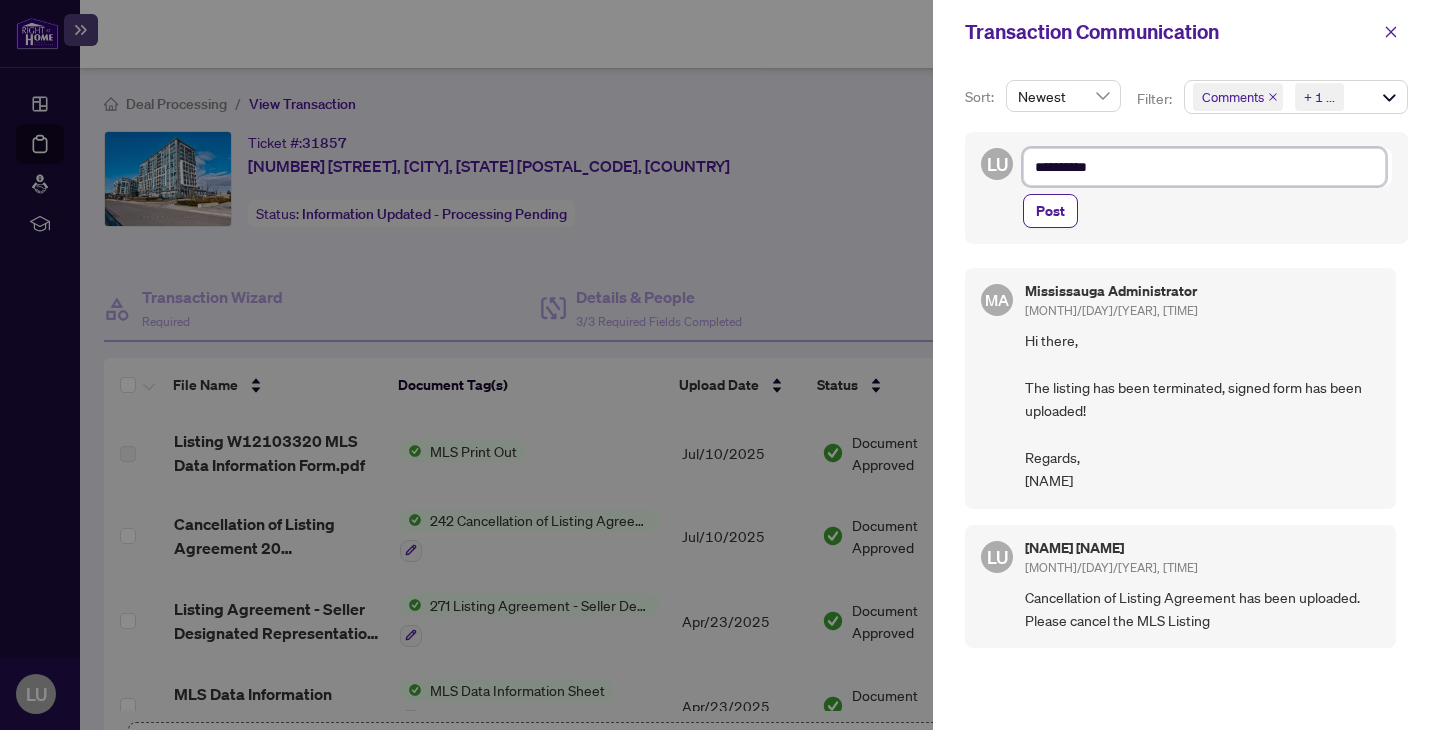 type on "**********" 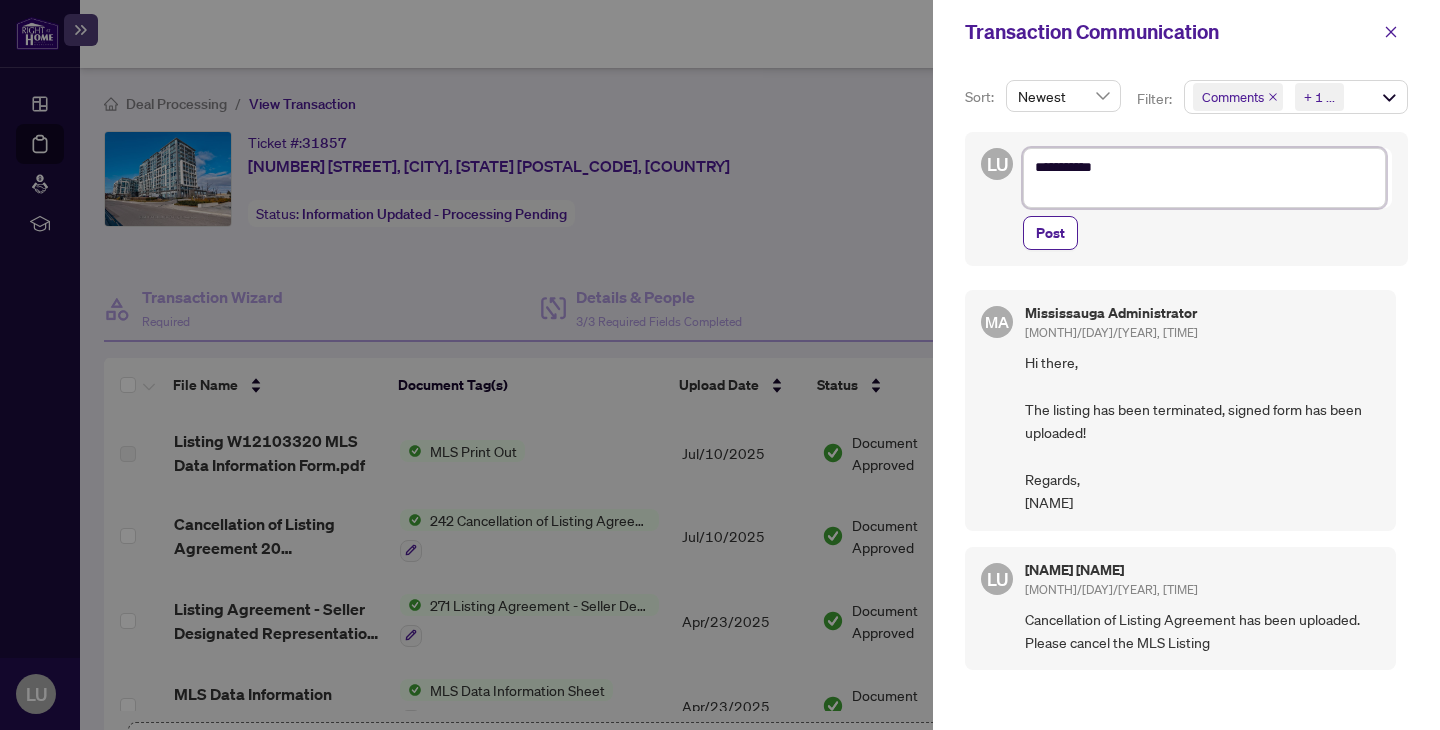 type on "[NUMBER] [STREET], [CITY], [STATE] [POSTAL_CODE], [COUNTRY]" 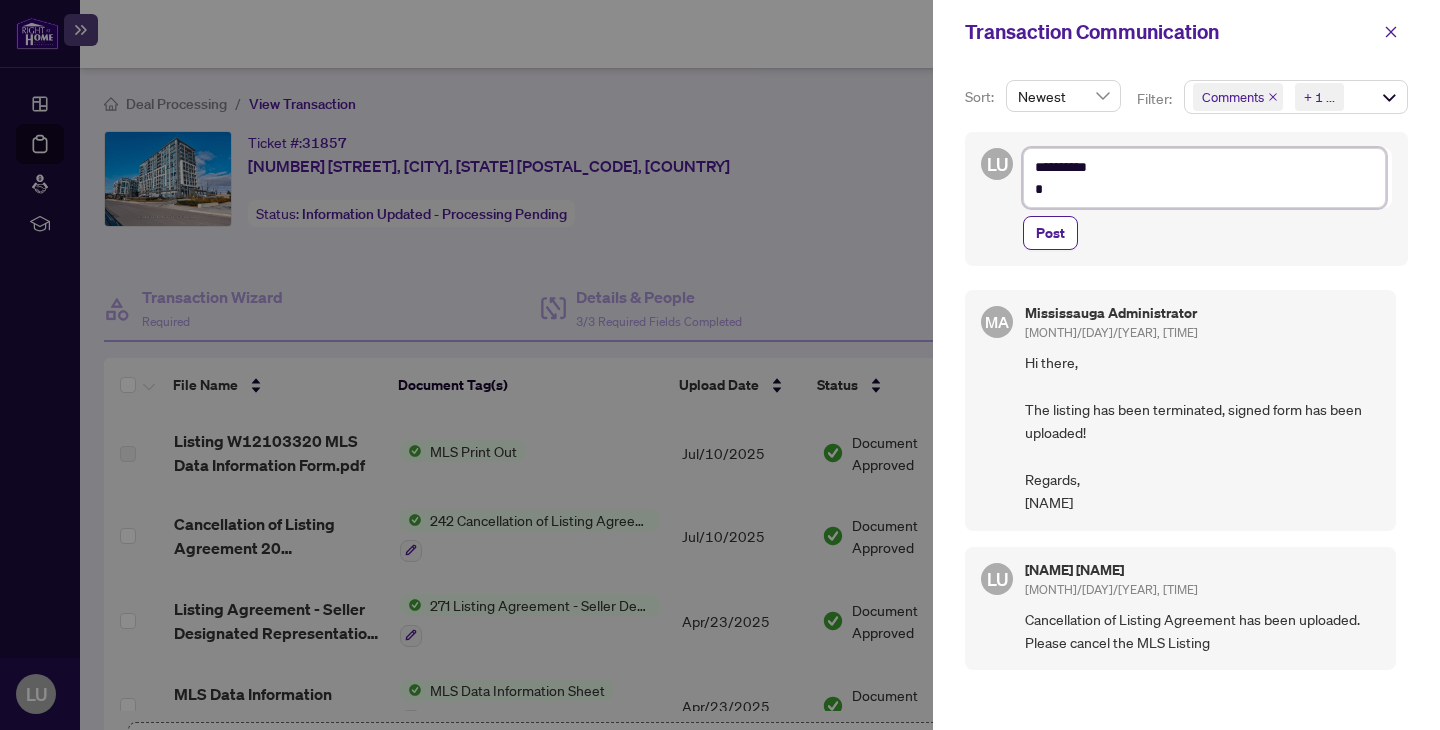 type on "[NUMBER] [STREET], [CITY], [STATE] [POSTAL_CODE], [COUNTRY]" 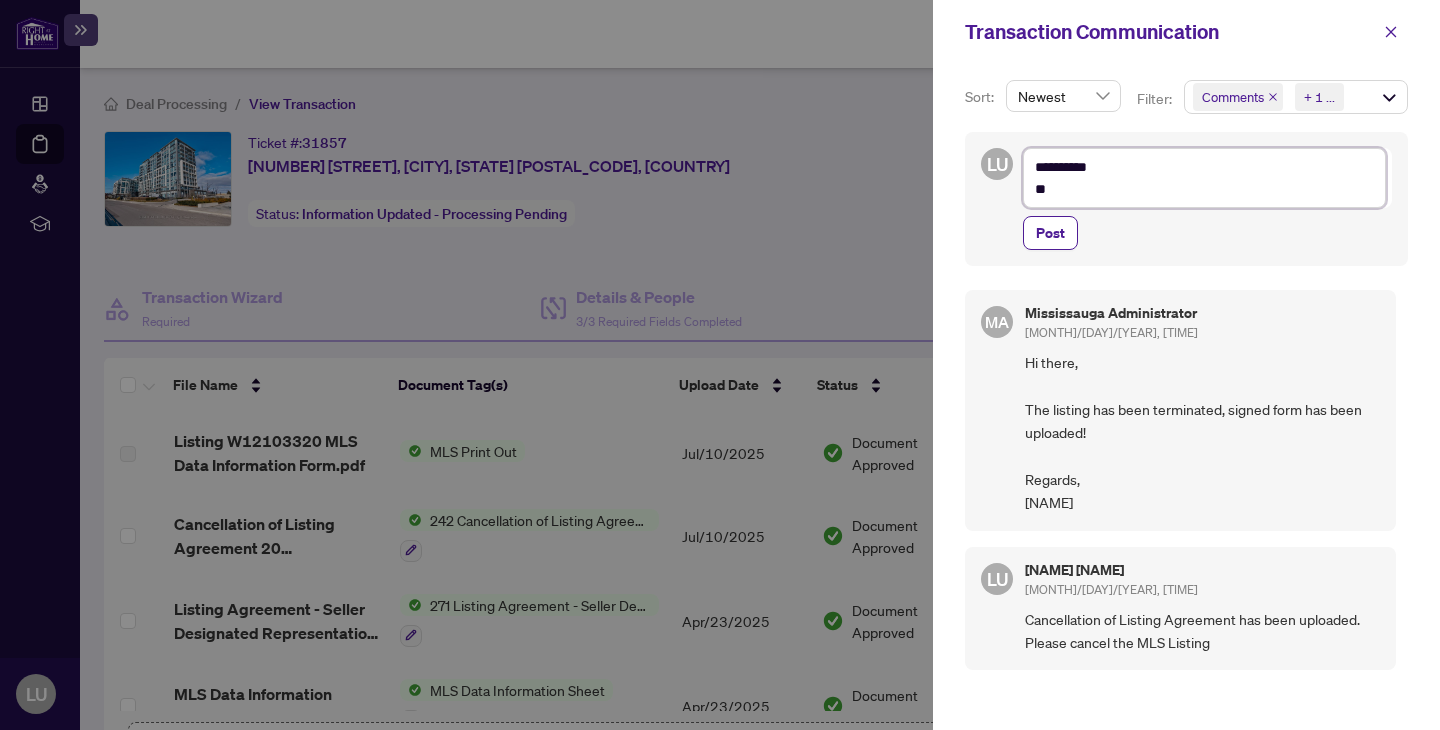 type on "[NUMBER] [STREET], [CITY], [STATE] [POSTAL_CODE], [COUNTRY]" 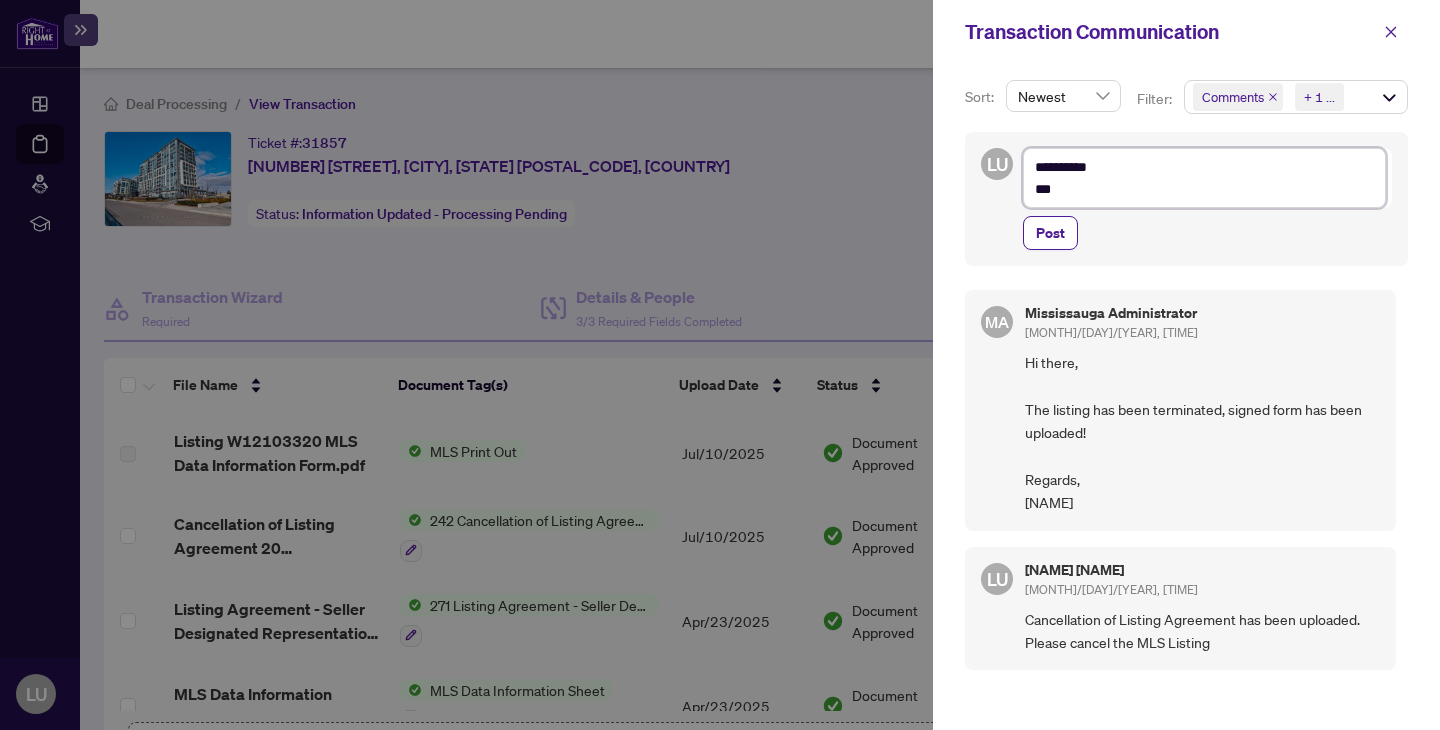 type on "[NUMBER] [STREET], [CITY], [STATE] [POSTAL_CODE], [COUNTRY]" 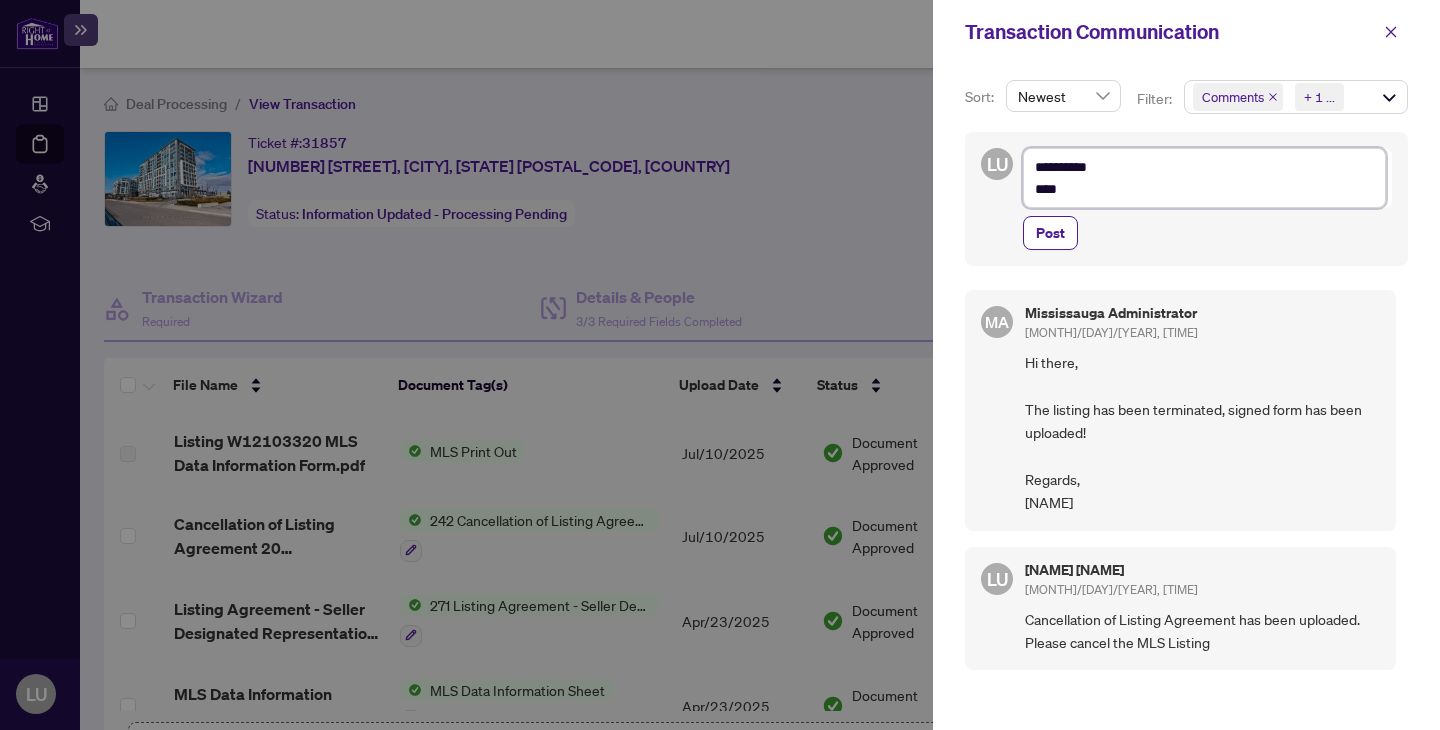 type on "[NUMBER] [STREET], [CITY], [STATE] [POSTAL_CODE], [COUNTRY]" 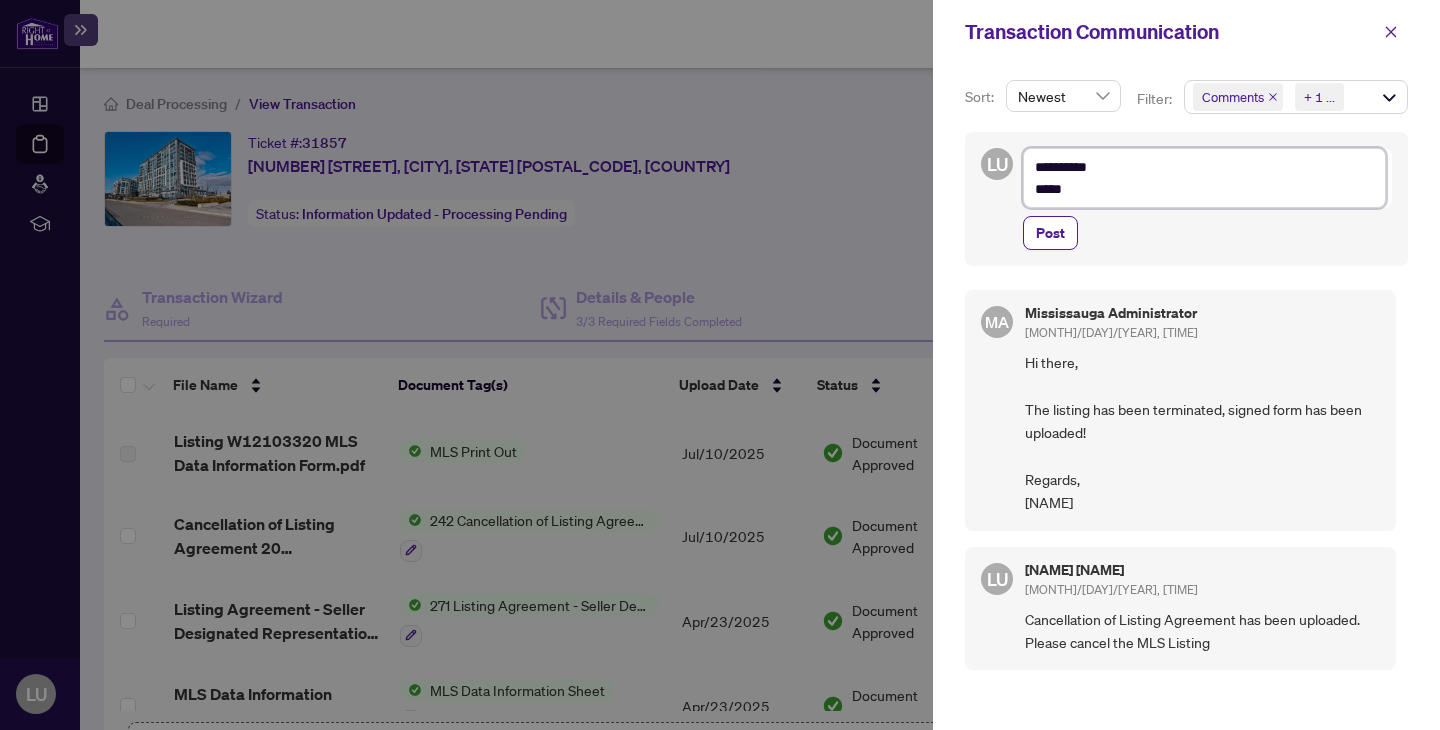 type on "[NUMBER] [STREET], [CITY], [STATE] [POSTAL_CODE], [COUNTRY]" 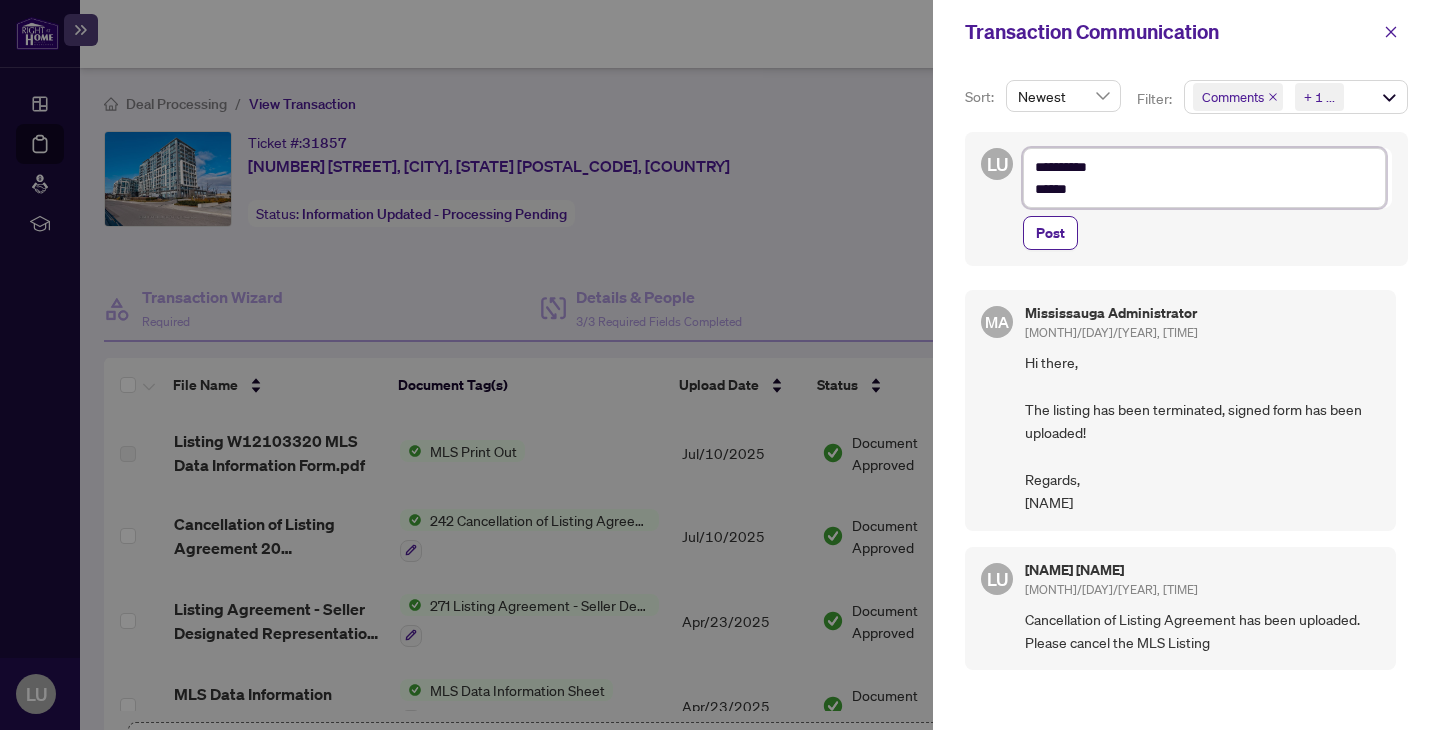 type on "[NUMBER] [STREET], [CITY], [STATE] [POSTAL_CODE], [COUNTRY]" 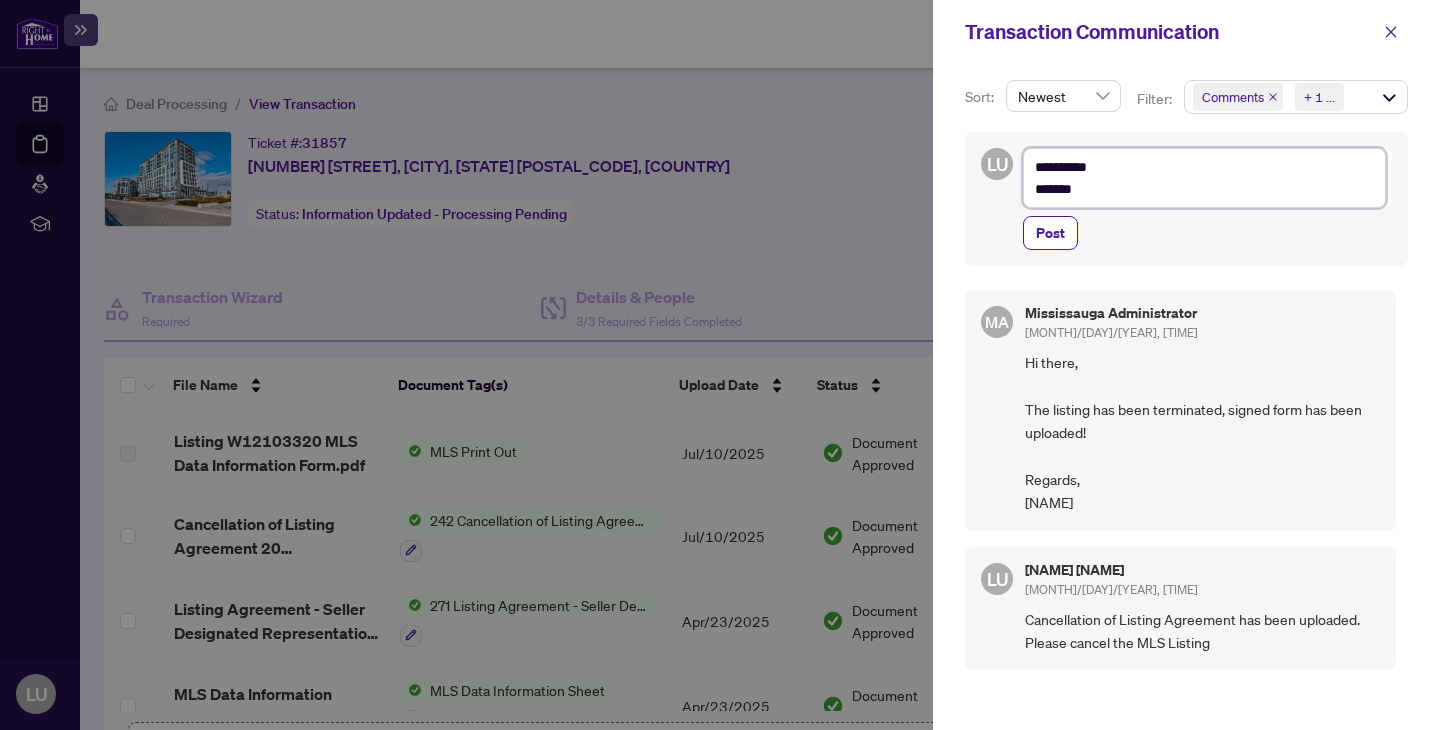 type on "[NUMBER] [STREET], [CITY], [STATE] [POSTAL_CODE], [COUNTRY]" 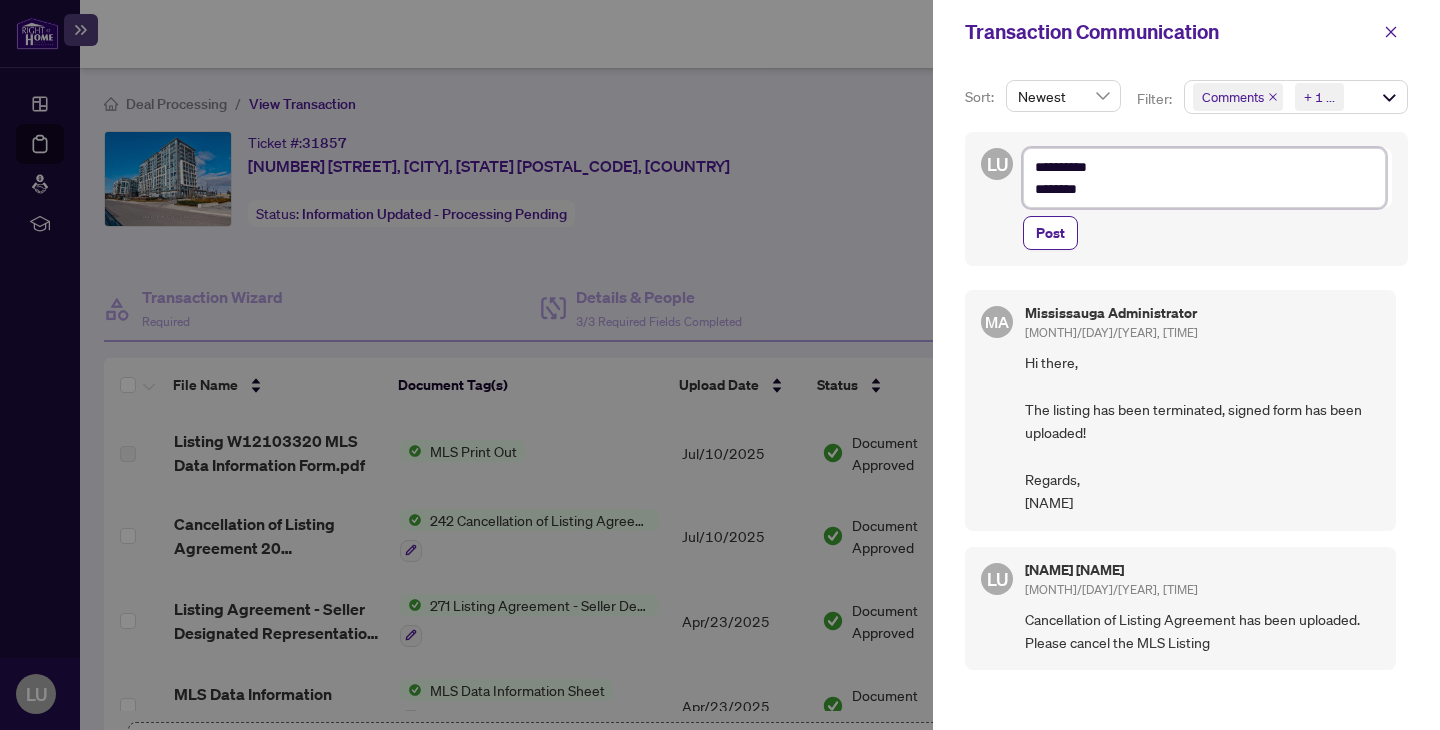 type on "[NUMBER] [STREET], [CITY], [STATE] [POSTAL_CODE], [COUNTRY]" 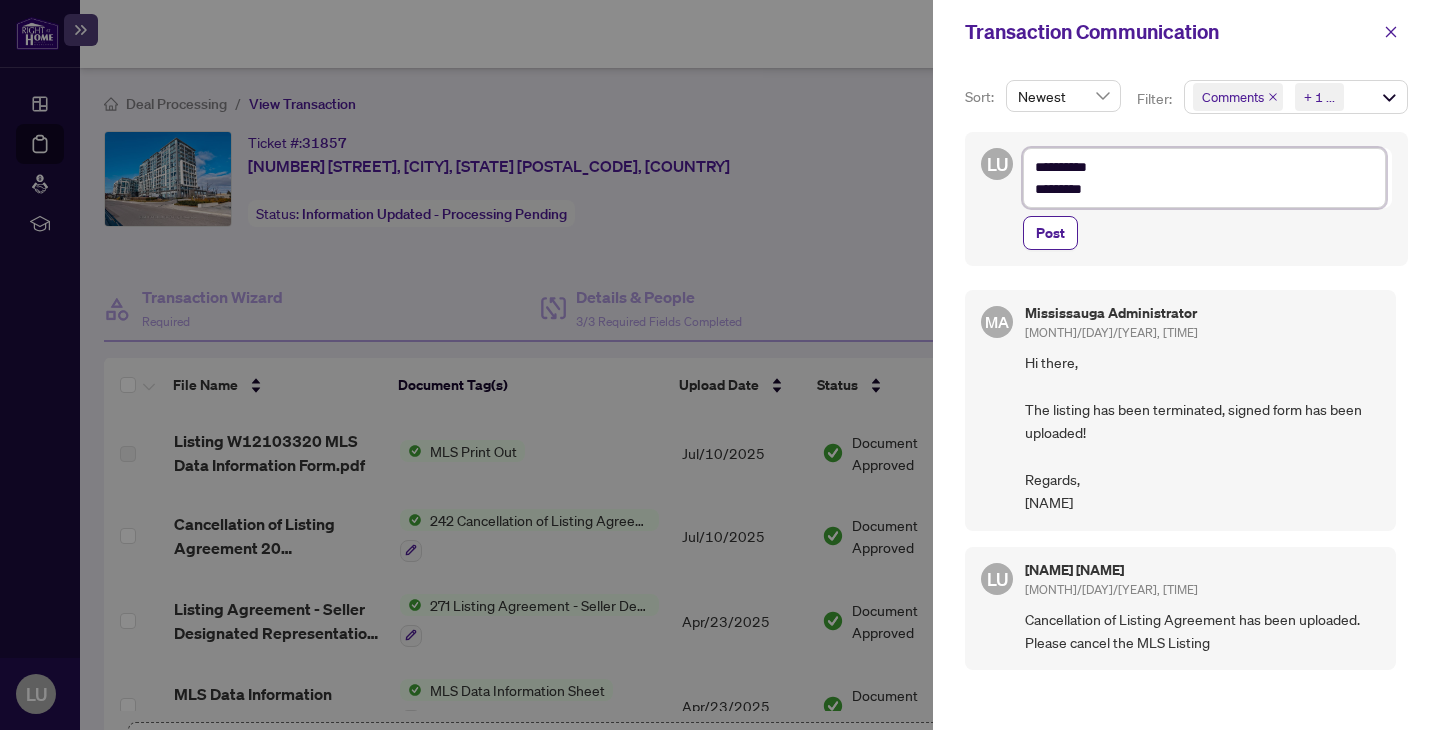 type on "[NUMBER] [STREET], [CITY], [STATE] [POSTAL_CODE], [COUNTRY]" 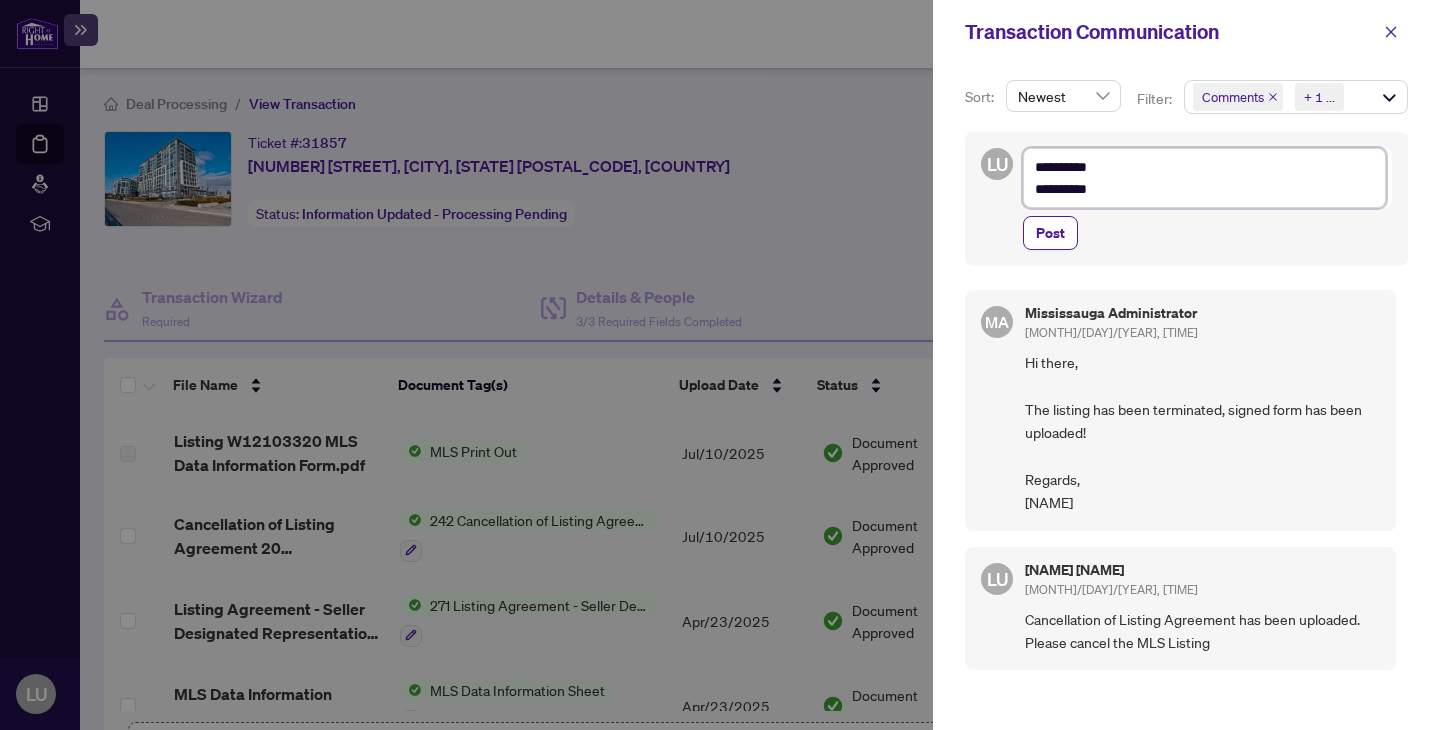 type on "[NUMBER] [STREET], [CITY], [STATE] [POSTAL_CODE], [COUNTRY]" 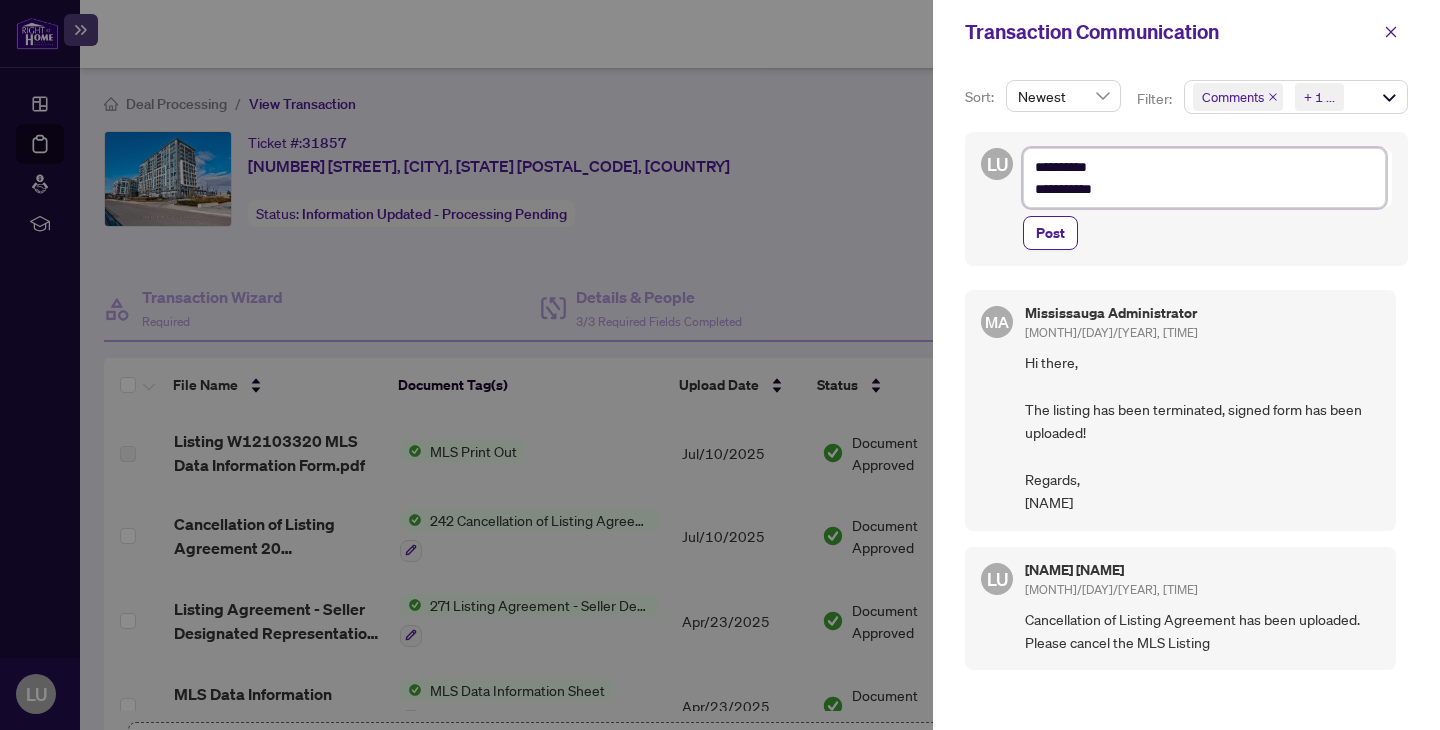 type on "[NUMBER] [STREET], [CITY], [STATE] [POSTAL_CODE], [COUNTRY]" 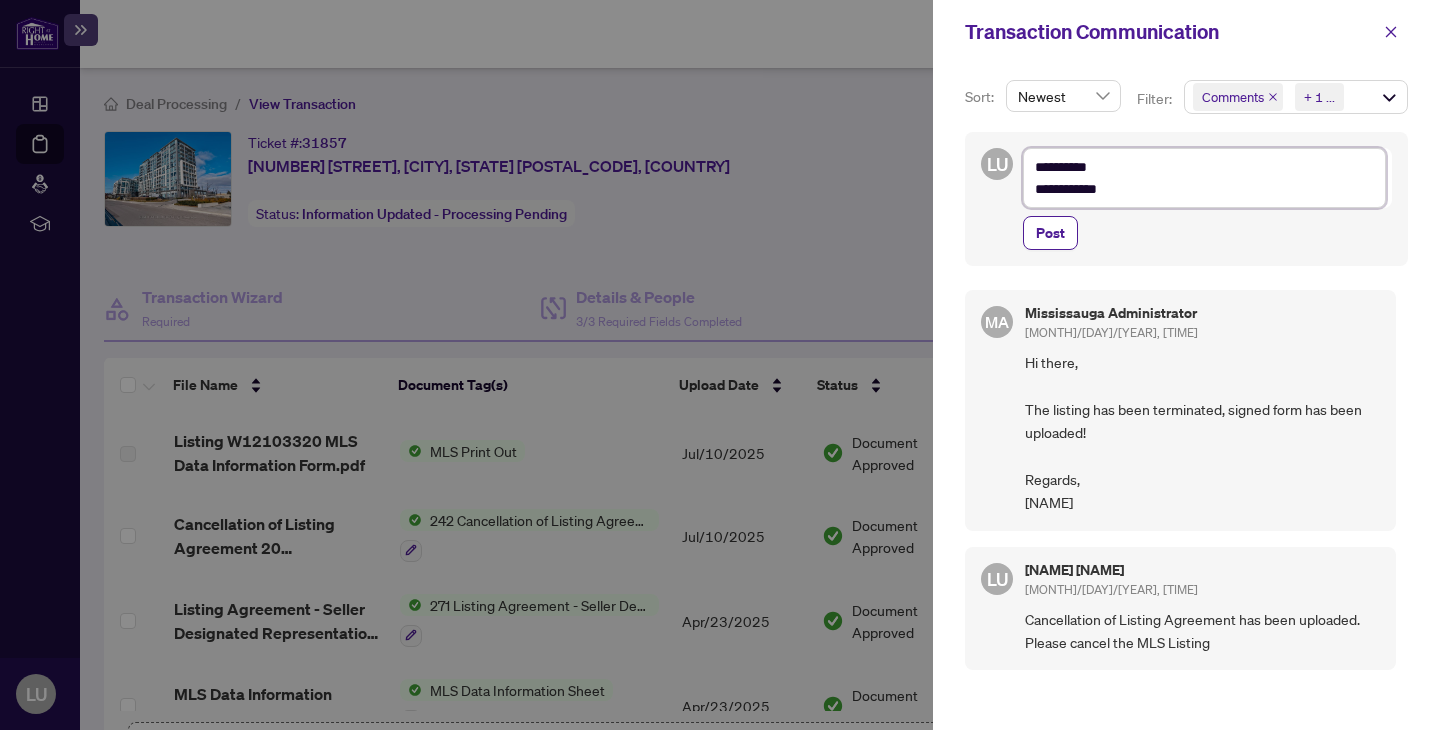 type on "[NUMBER] [STREET], [CITY], [STATE] [POSTAL_CODE], [COUNTRY]" 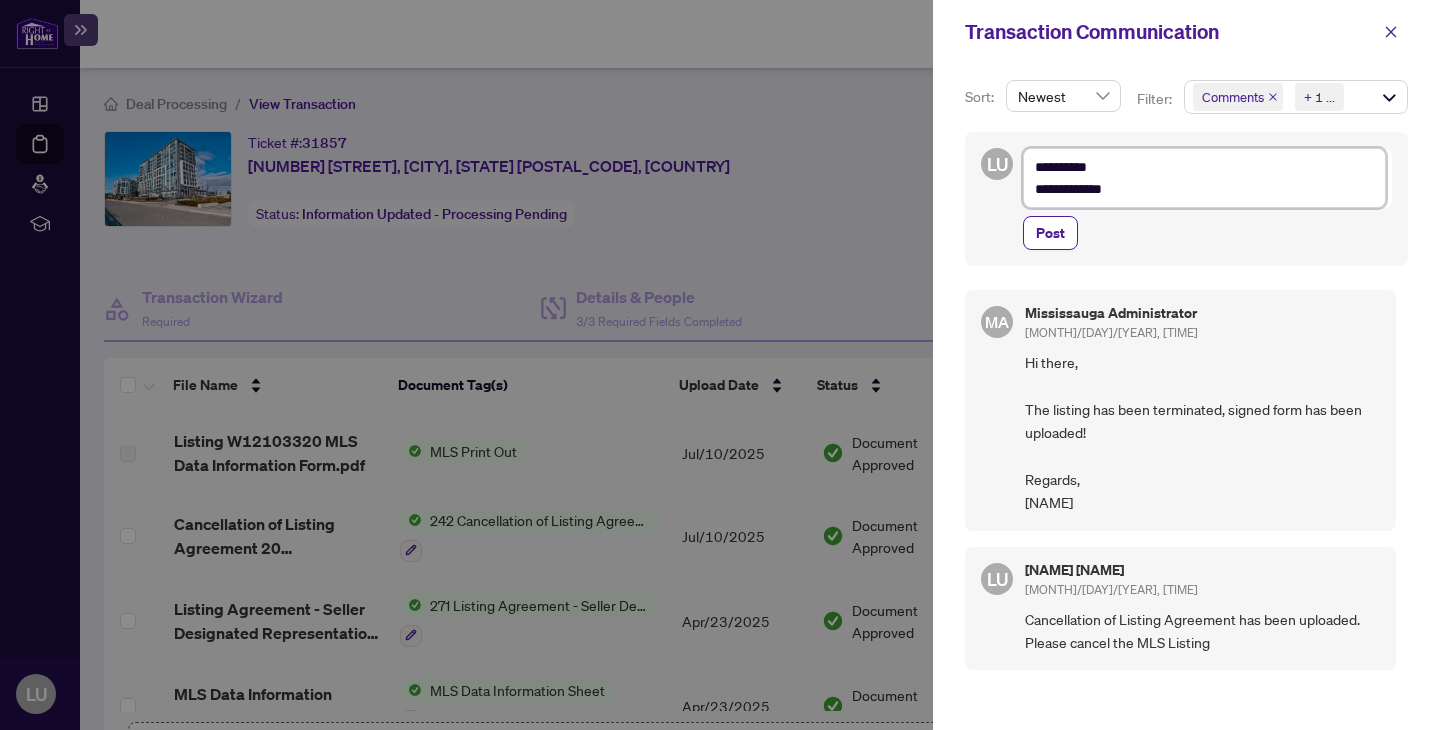type on "[NUMBER] [STREET], [CITY], [STATE] [POSTAL_CODE], [COUNTRY]" 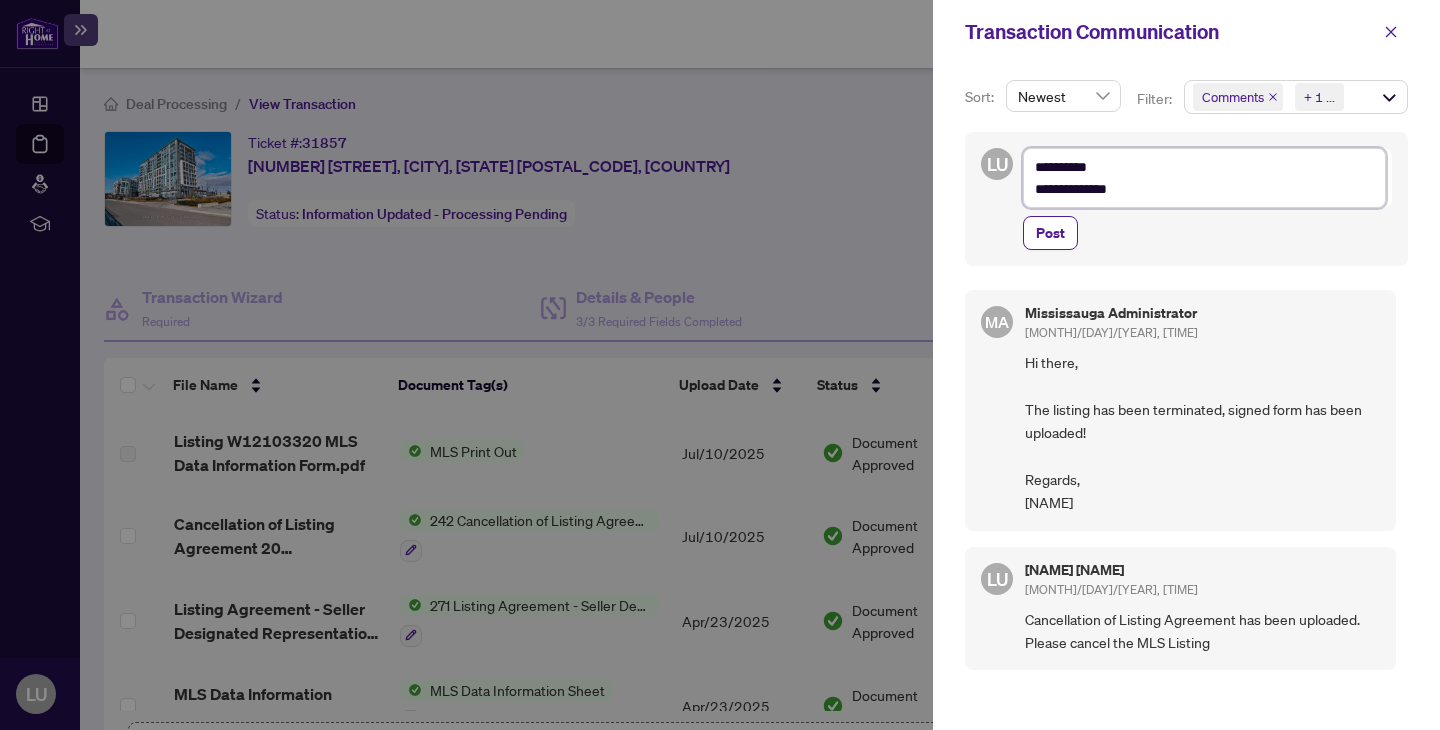 type on "[NUMBER] [STREET], [CITY], [STATE] [POSTAL_CODE], [COUNTRY]" 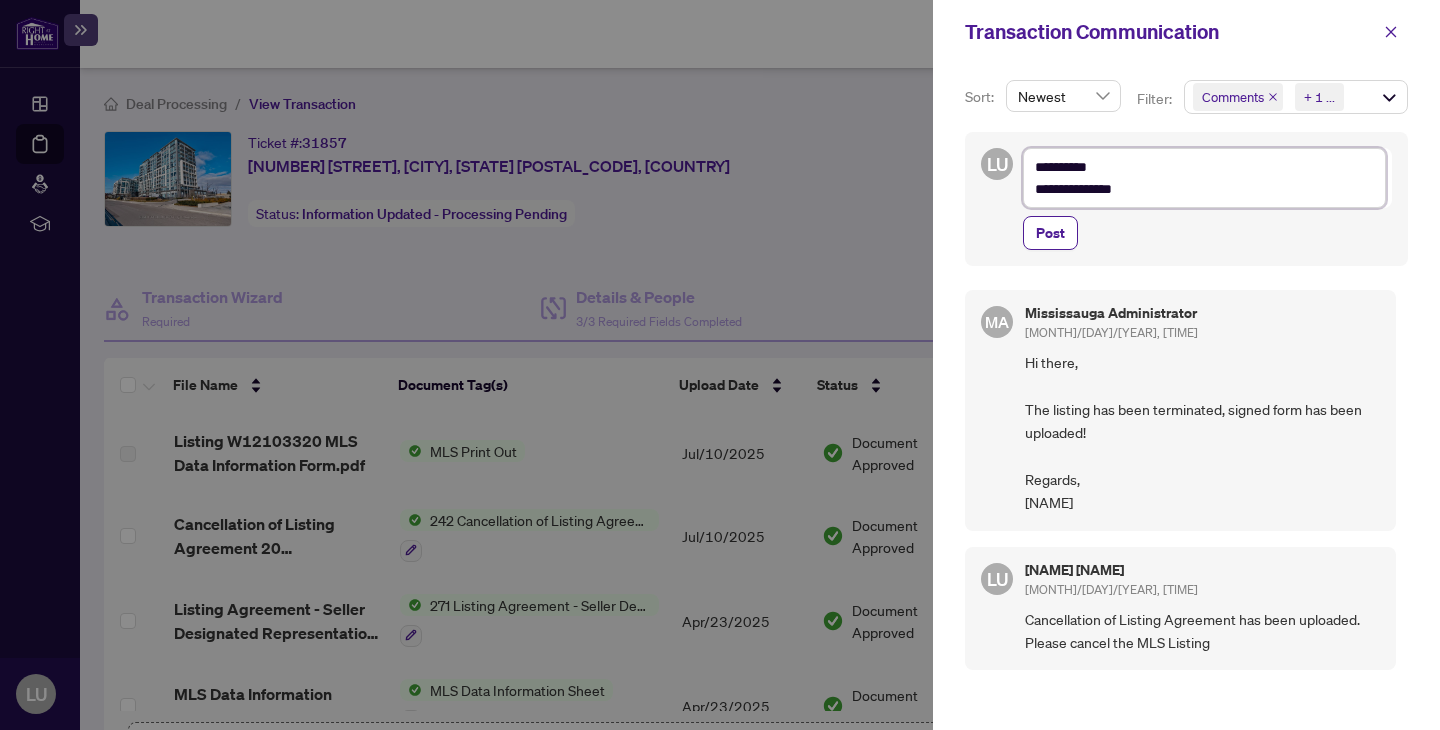 type on "[NUMBER] [STREET], [CITY], [STATE] [POSTAL_CODE], [COUNTRY]" 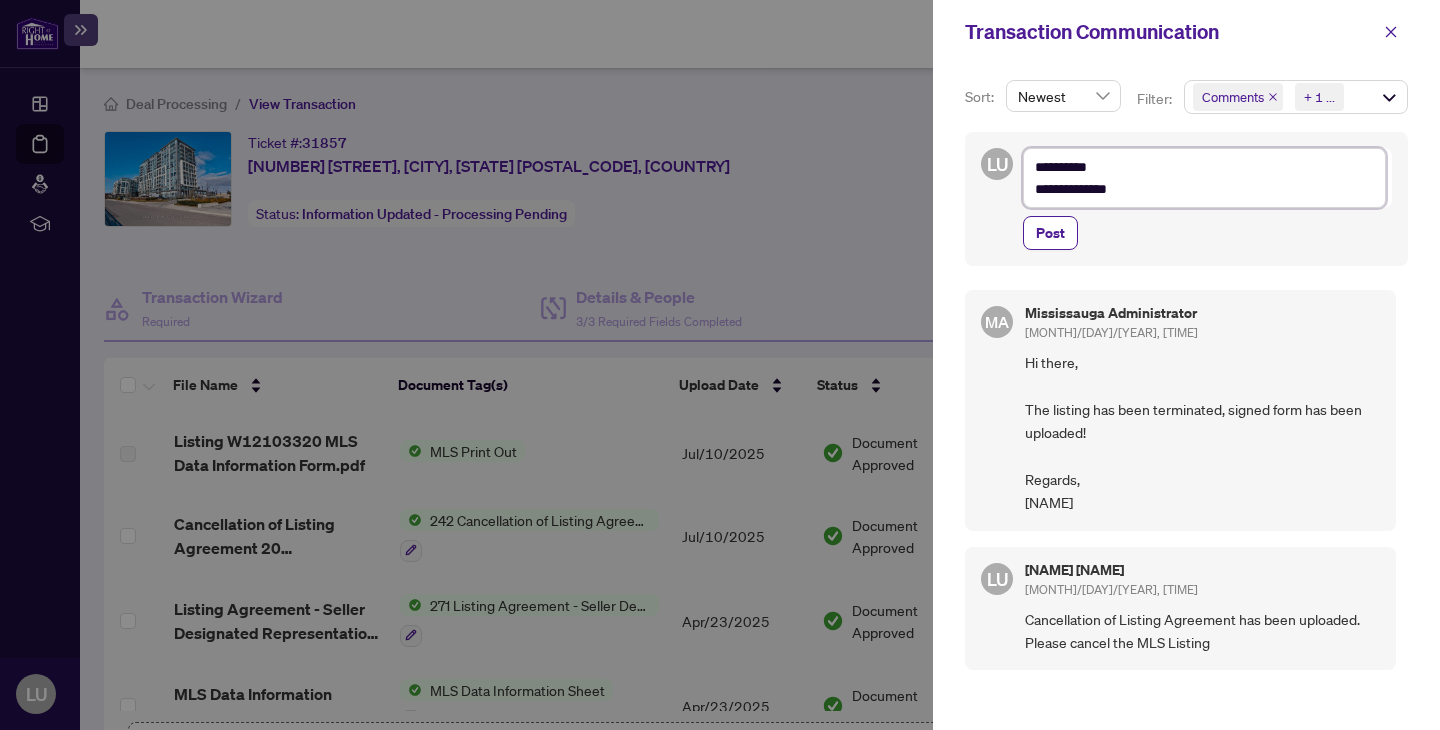 type on "[NUMBER] [STREET], [CITY], [STATE] [POSTAL_CODE], [COUNTRY]" 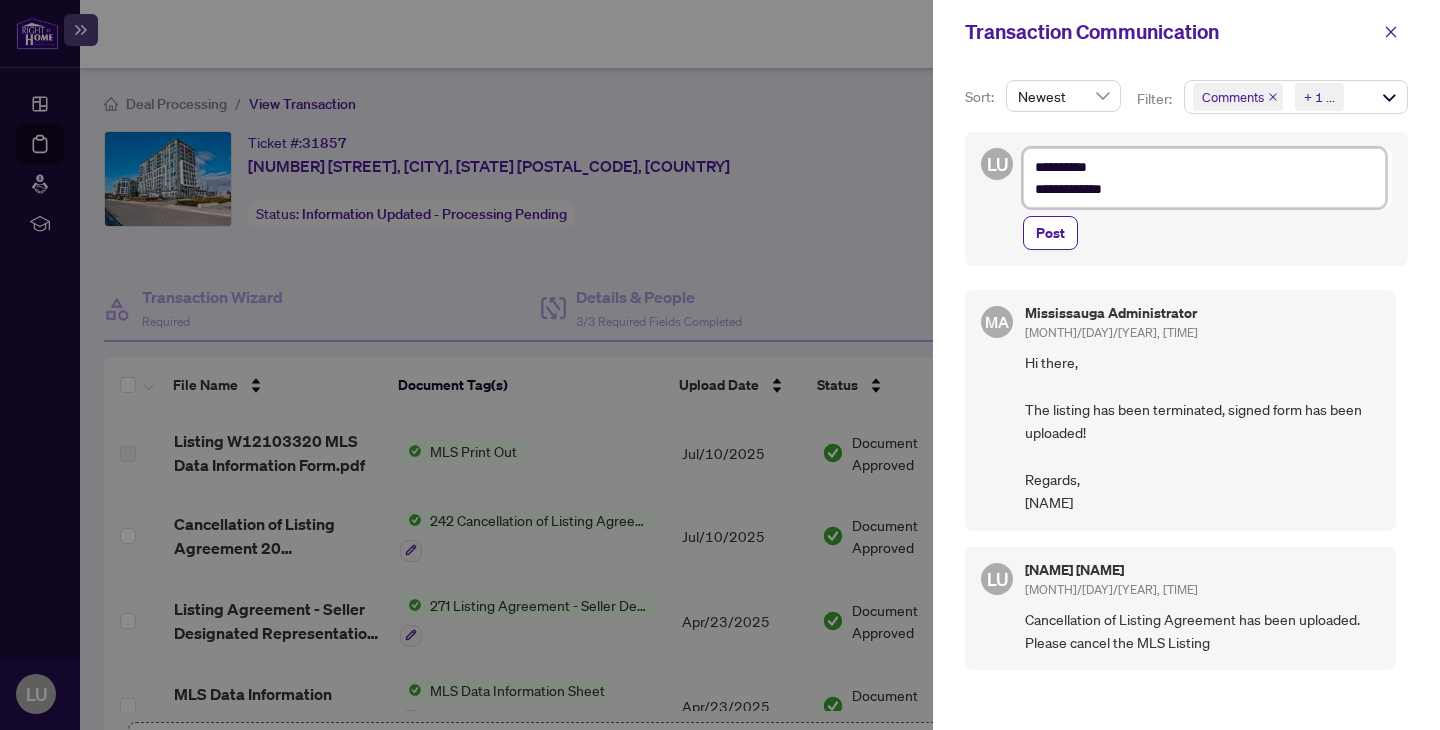 type on "[NUMBER] [STREET], [CITY], [STATE] [POSTAL_CODE], [COUNTRY]" 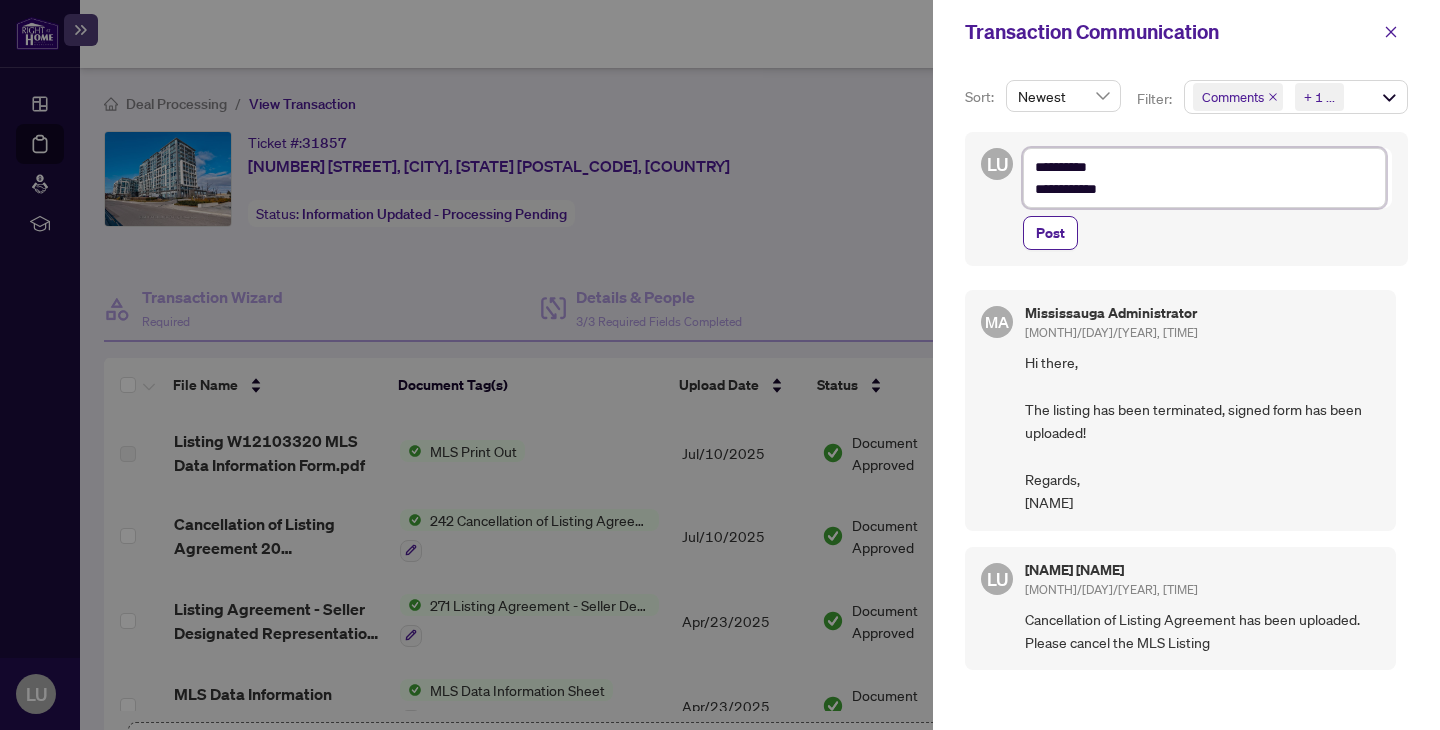 type on "[NUMBER] [STREET], [CITY], [STATE] [POSTAL_CODE], [COUNTRY]" 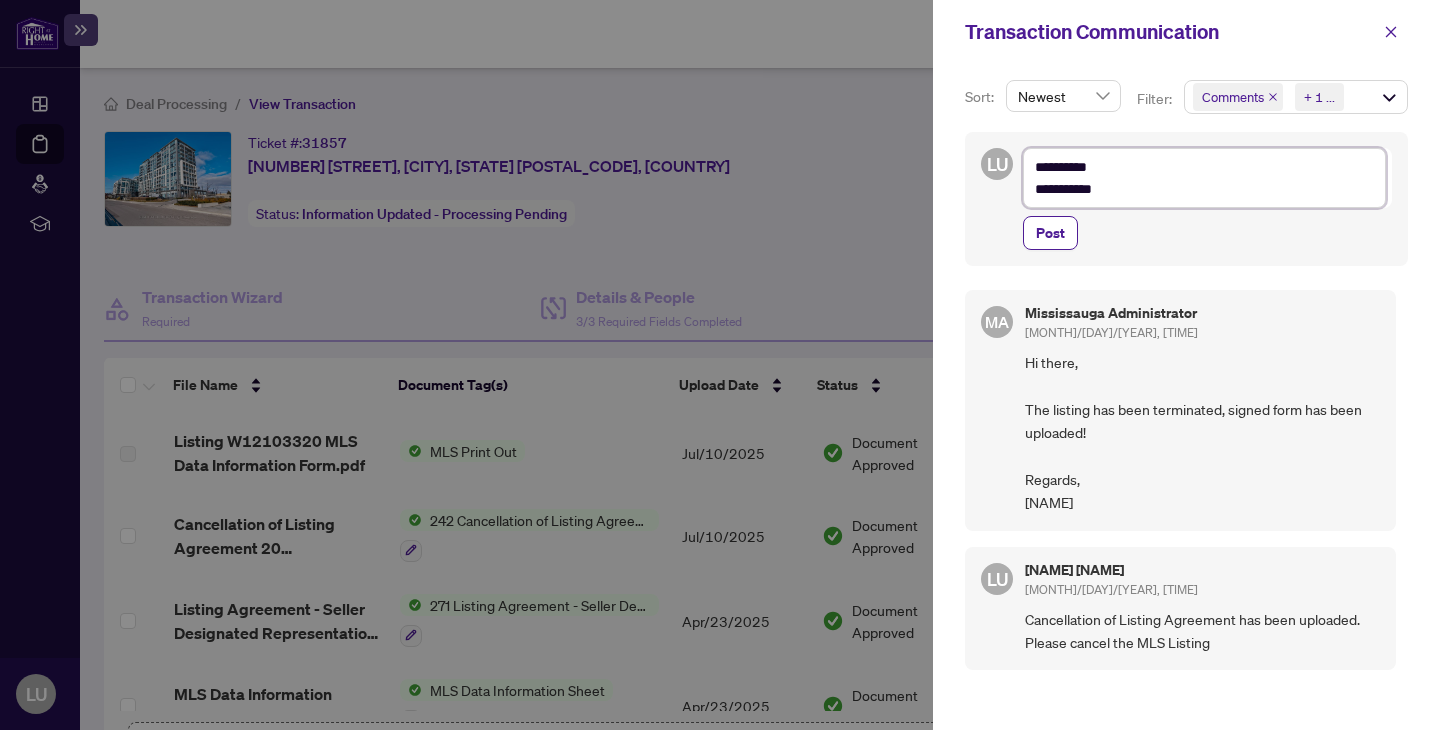 type on "[NUMBER] [STREET], [CITY], [STATE] [POSTAL_CODE], [COUNTRY]" 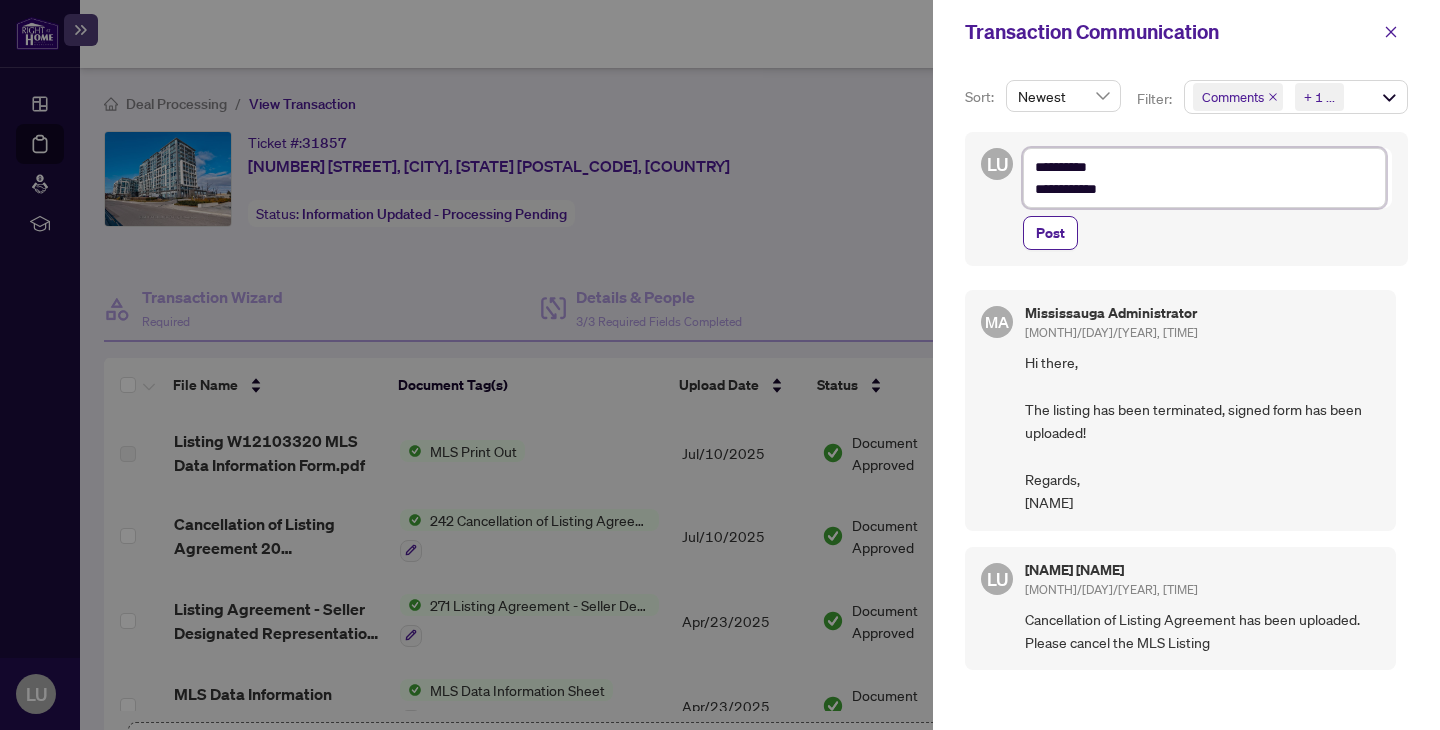 type on "[NUMBER] [STREET], [CITY], [STATE] [POSTAL_CODE], [COUNTRY]" 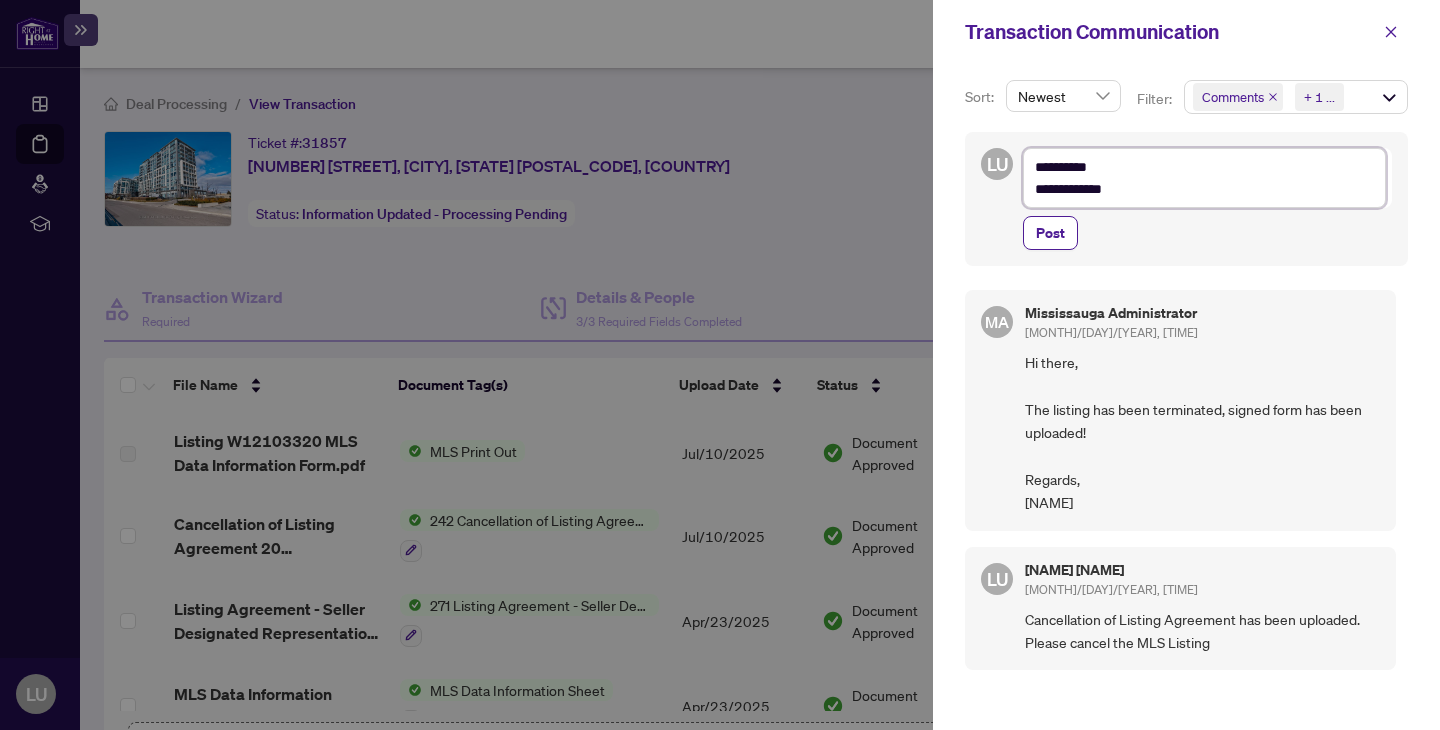 type on "[NUMBER] [STREET], [CITY], [STATE] [POSTAL_CODE], [COUNTRY]" 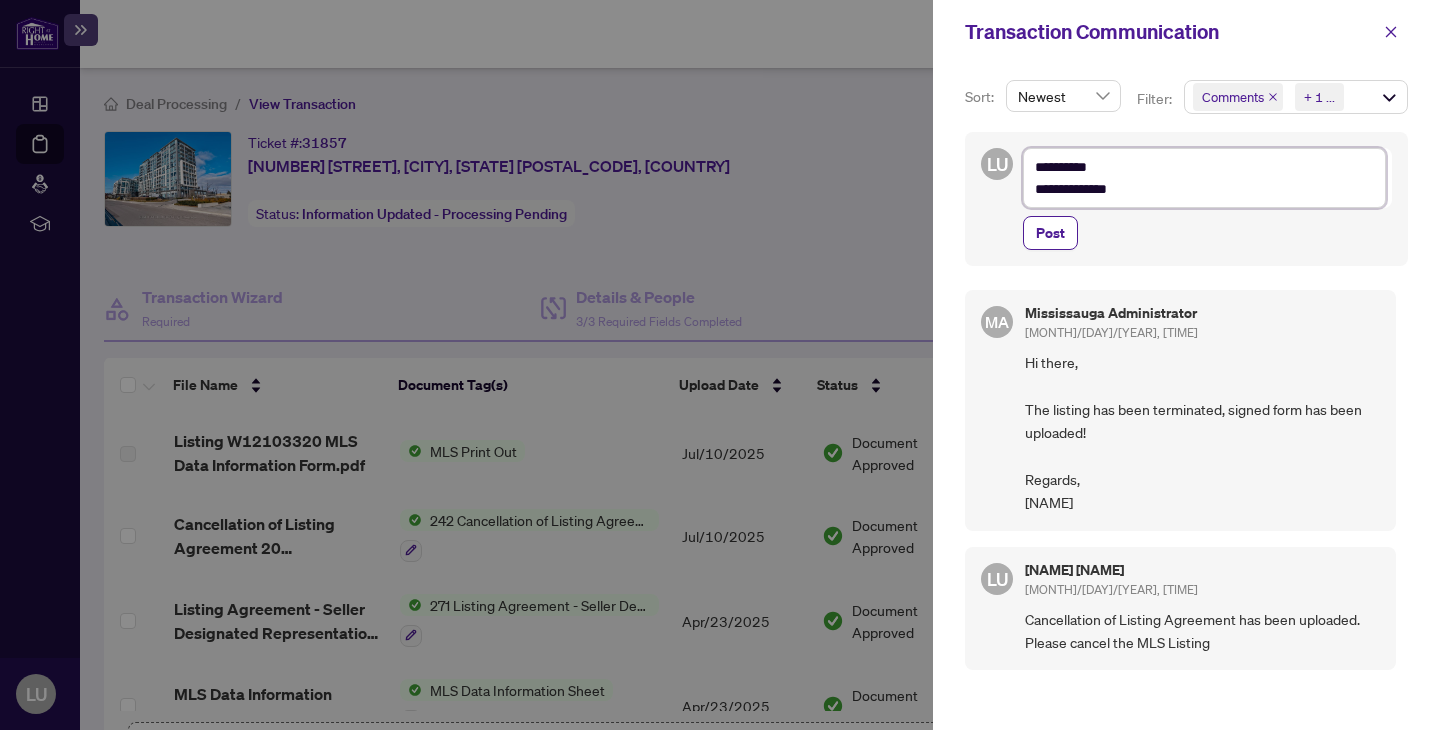 type on "[NUMBER] [STREET], [CITY], [STATE] [POSTAL_CODE], [COUNTRY]" 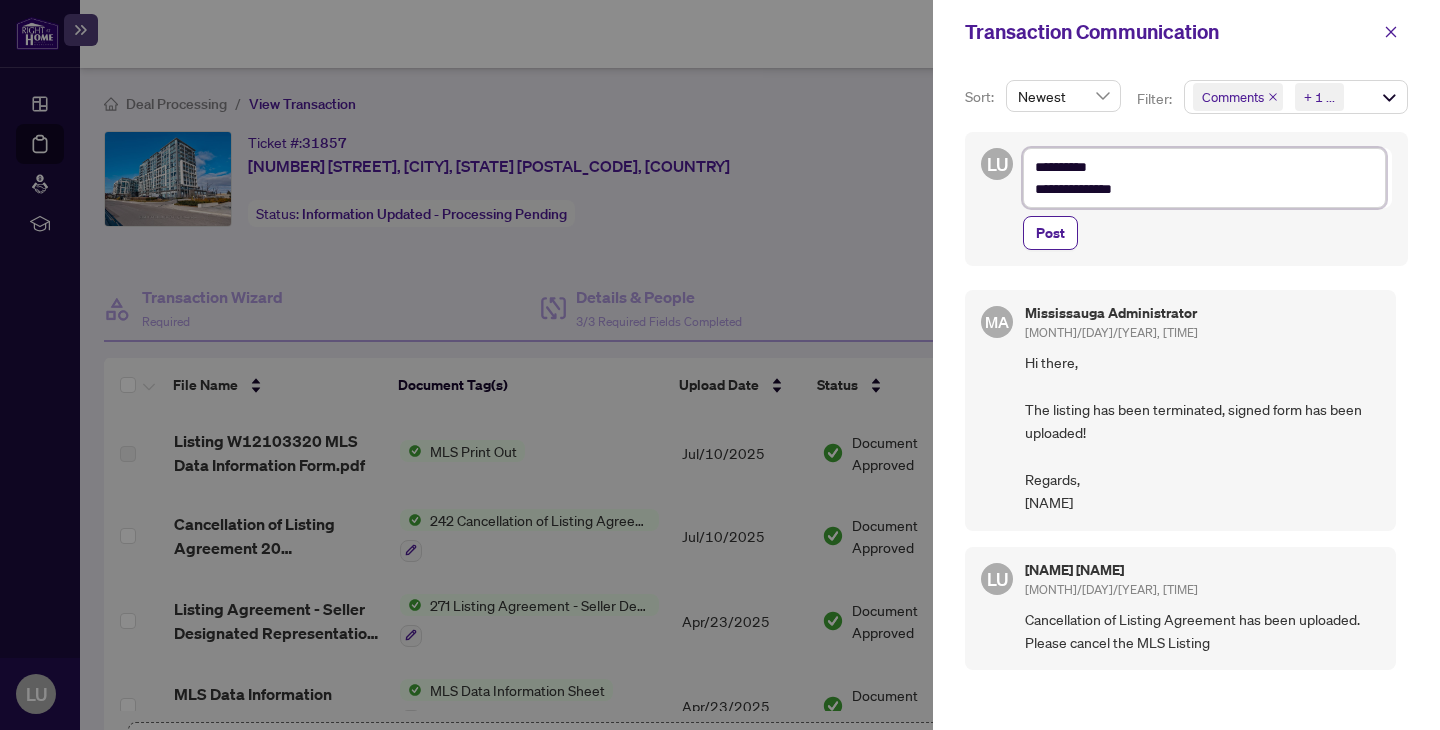 type on "[NUMBER] [STREET], [CITY], [STATE] [POSTAL_CODE], [COUNTRY]" 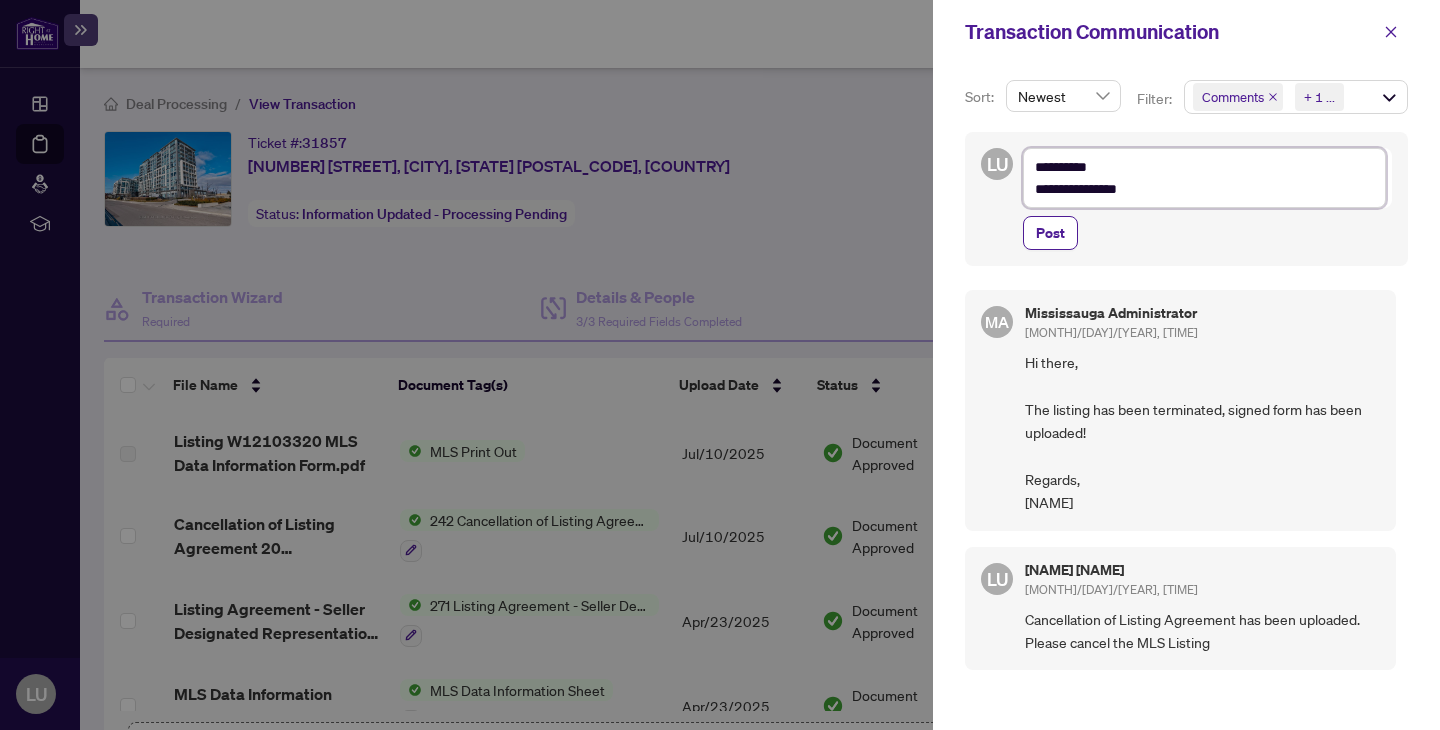 type on "[NUMBER] [STREET], [CITY], [STATE] [POSTAL_CODE], [COUNTRY]" 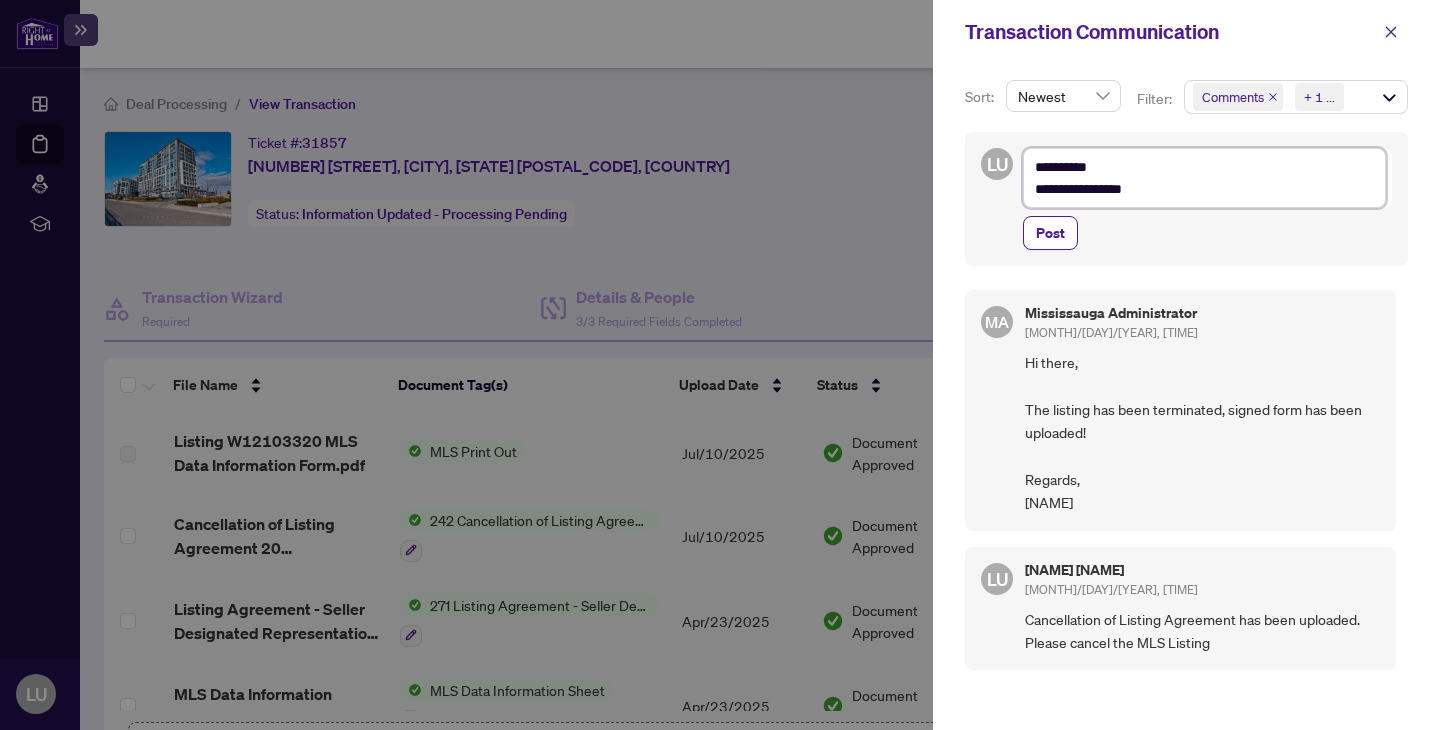 type on "[NUMBER] [STREET], [CITY], [STATE] [POSTAL_CODE], [COUNTRY]" 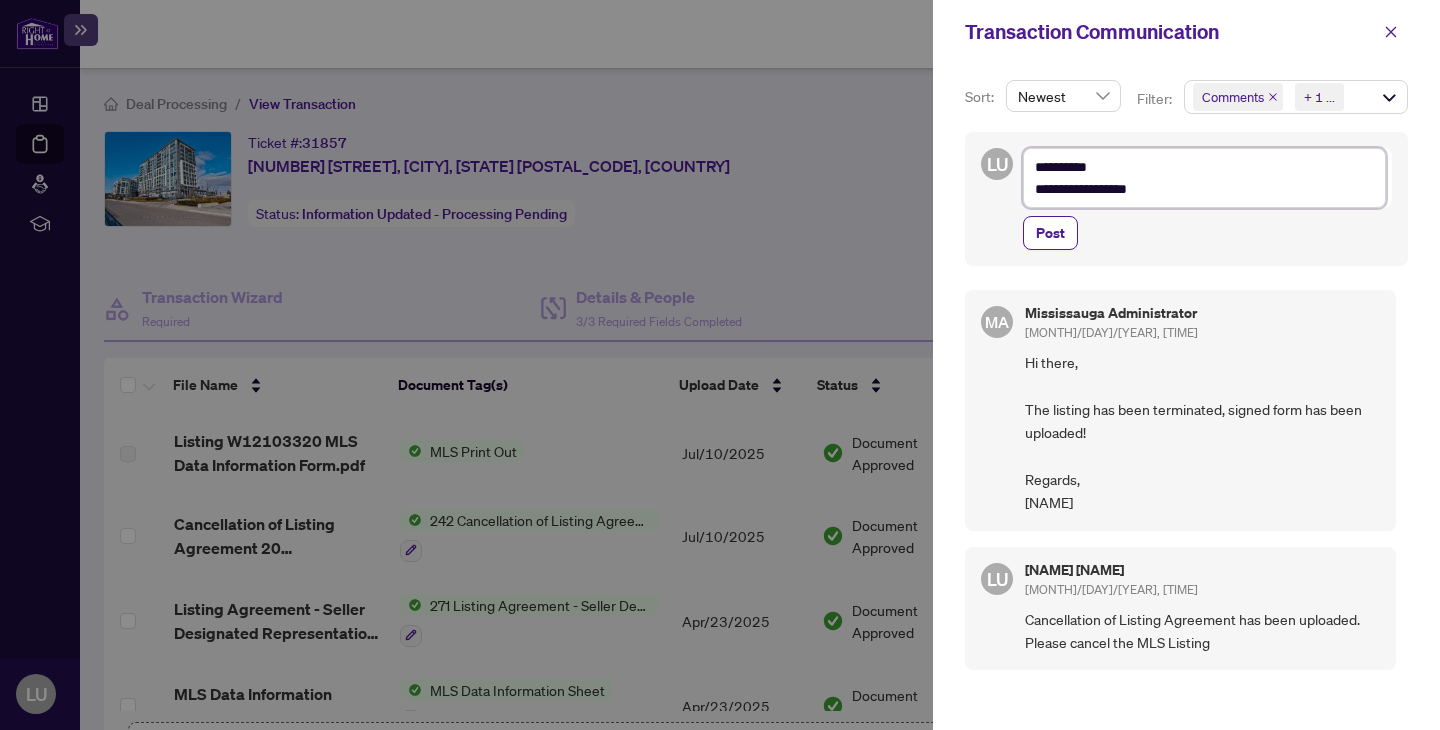 type on "[NUMBER] [STREET], [CITY], [STATE] [POSTAL_CODE], [COUNTRY]" 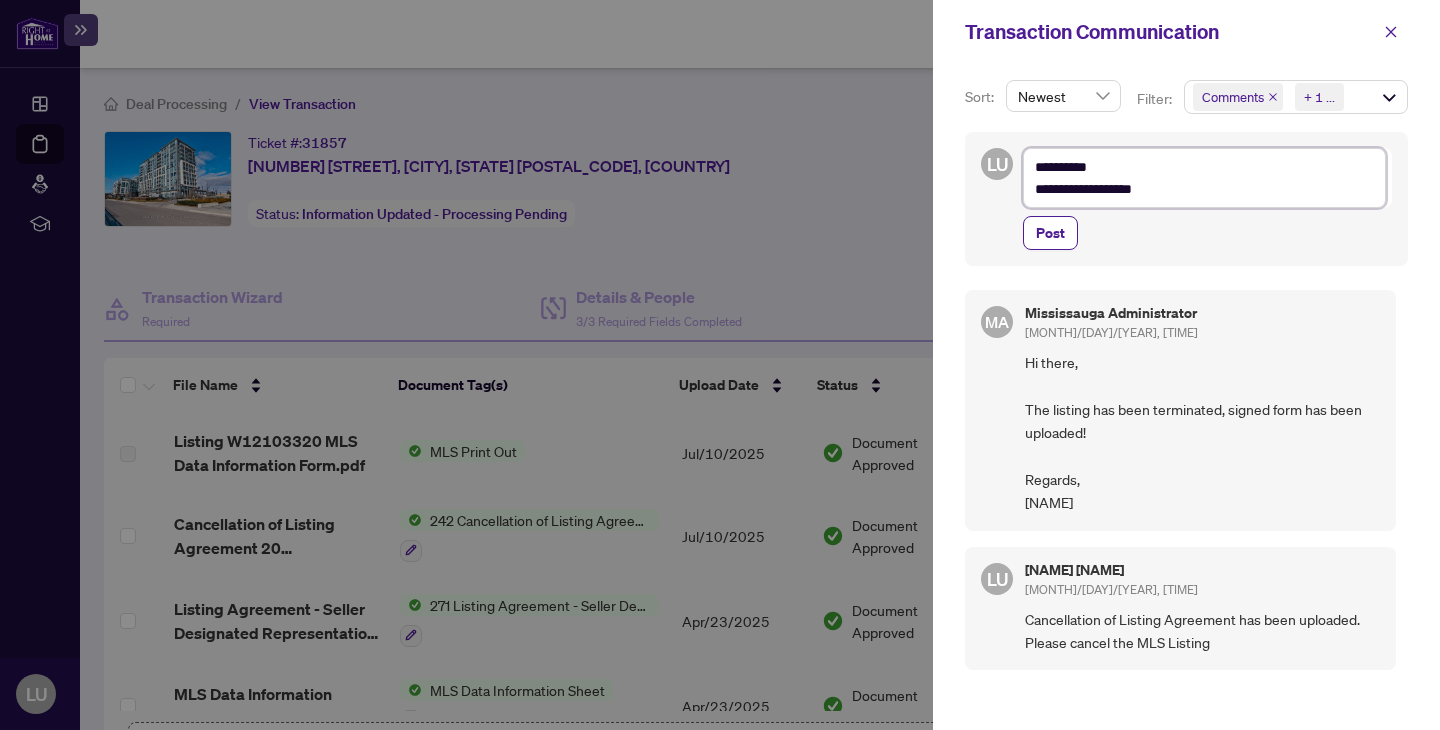 type on "[NUMBER] [STREET], [CITY], [STATE] [POSTAL_CODE], [COUNTRY]" 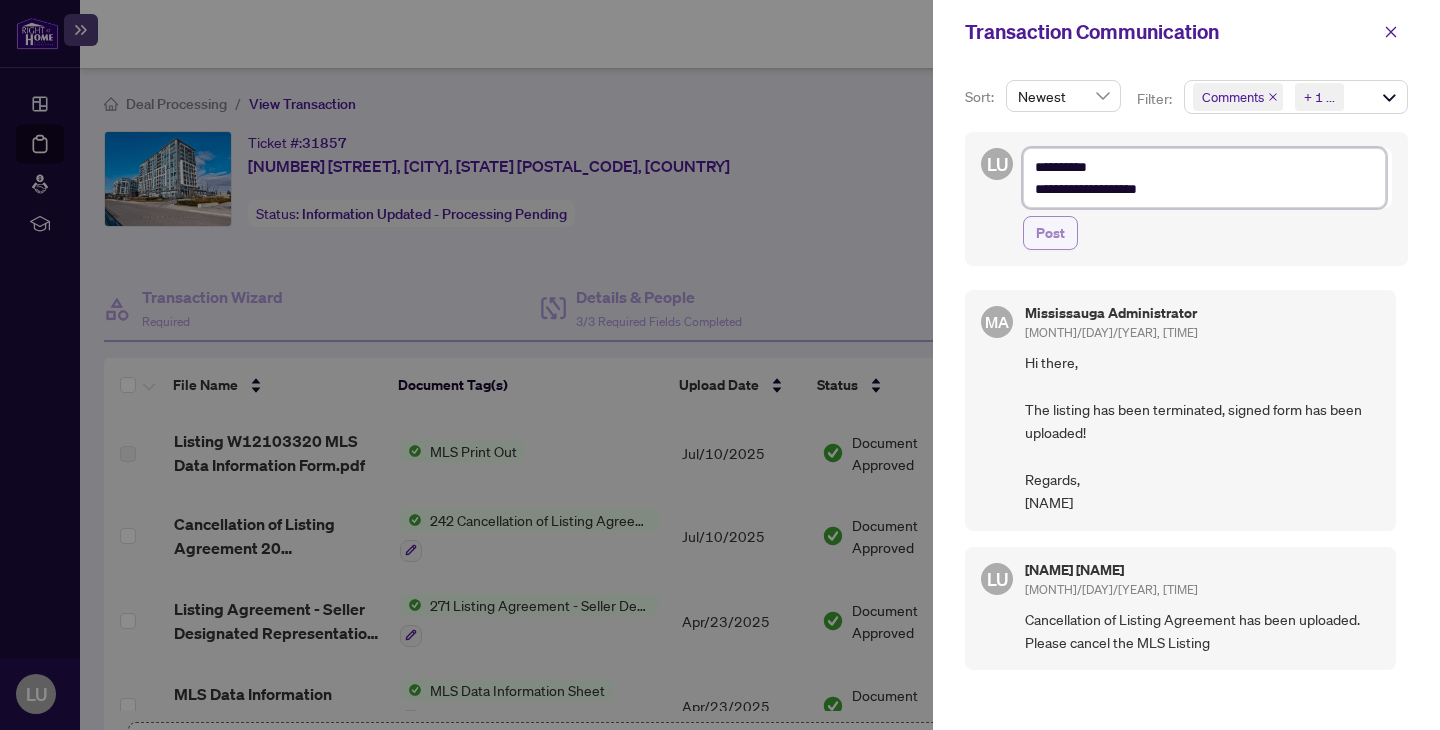 type on "[NUMBER] [STREET], [CITY], [STATE] [POSTAL_CODE], [COUNTRY]" 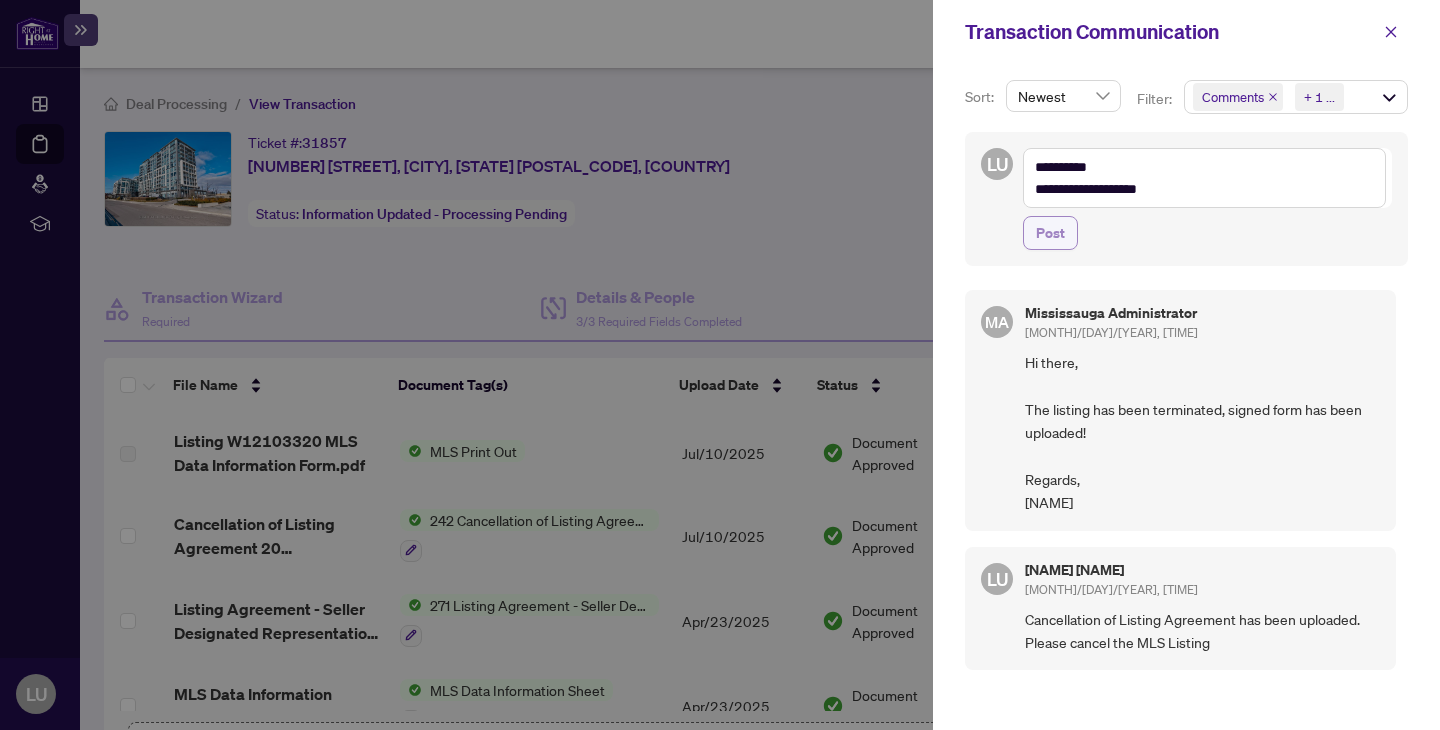 click on "Post" at bounding box center [1050, 233] 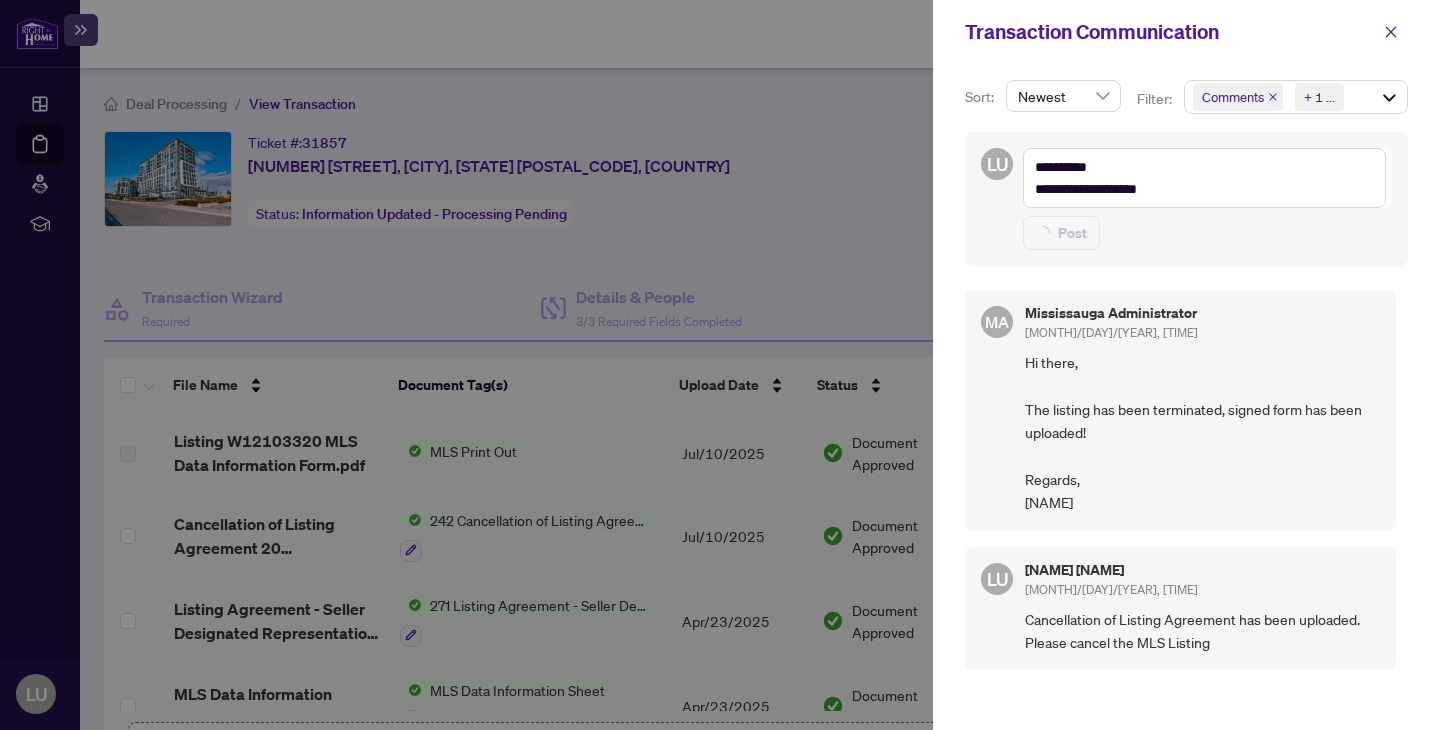 type 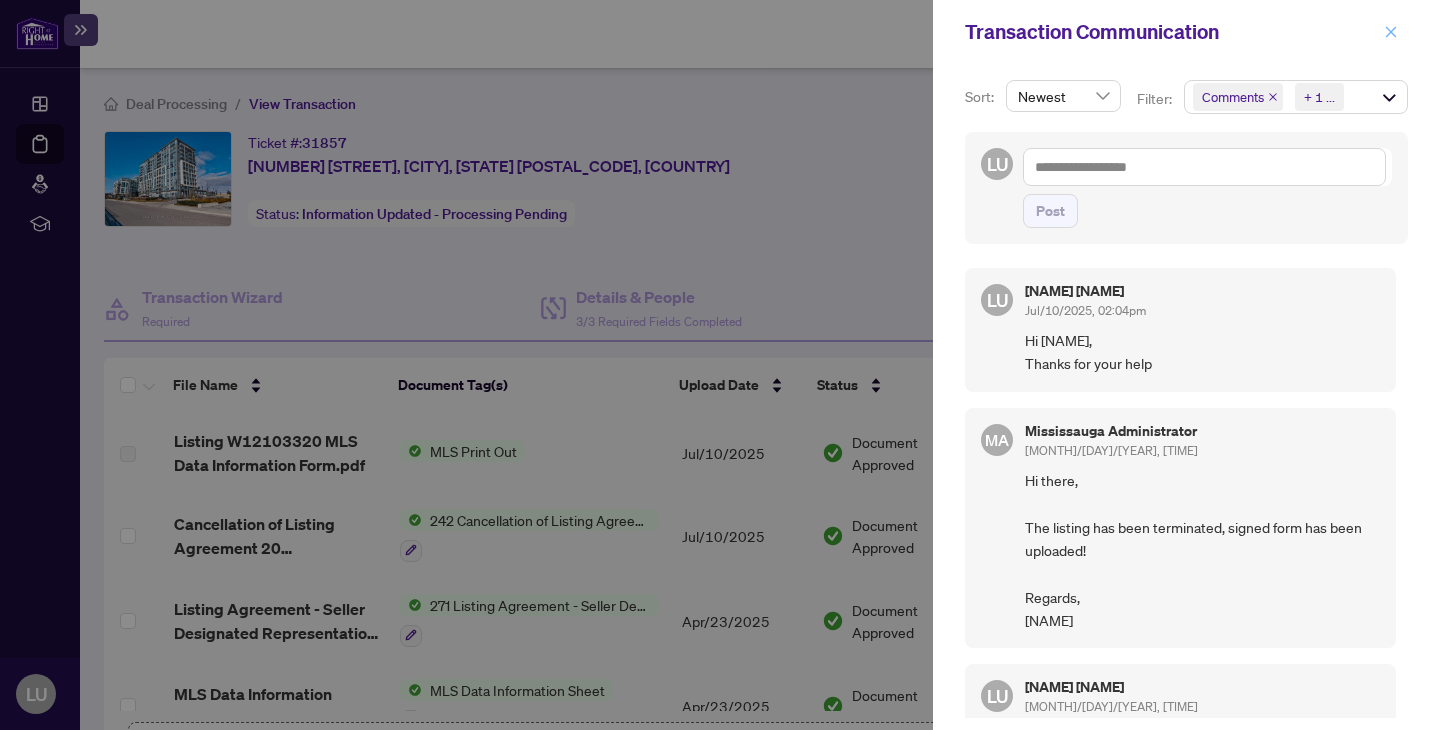 click 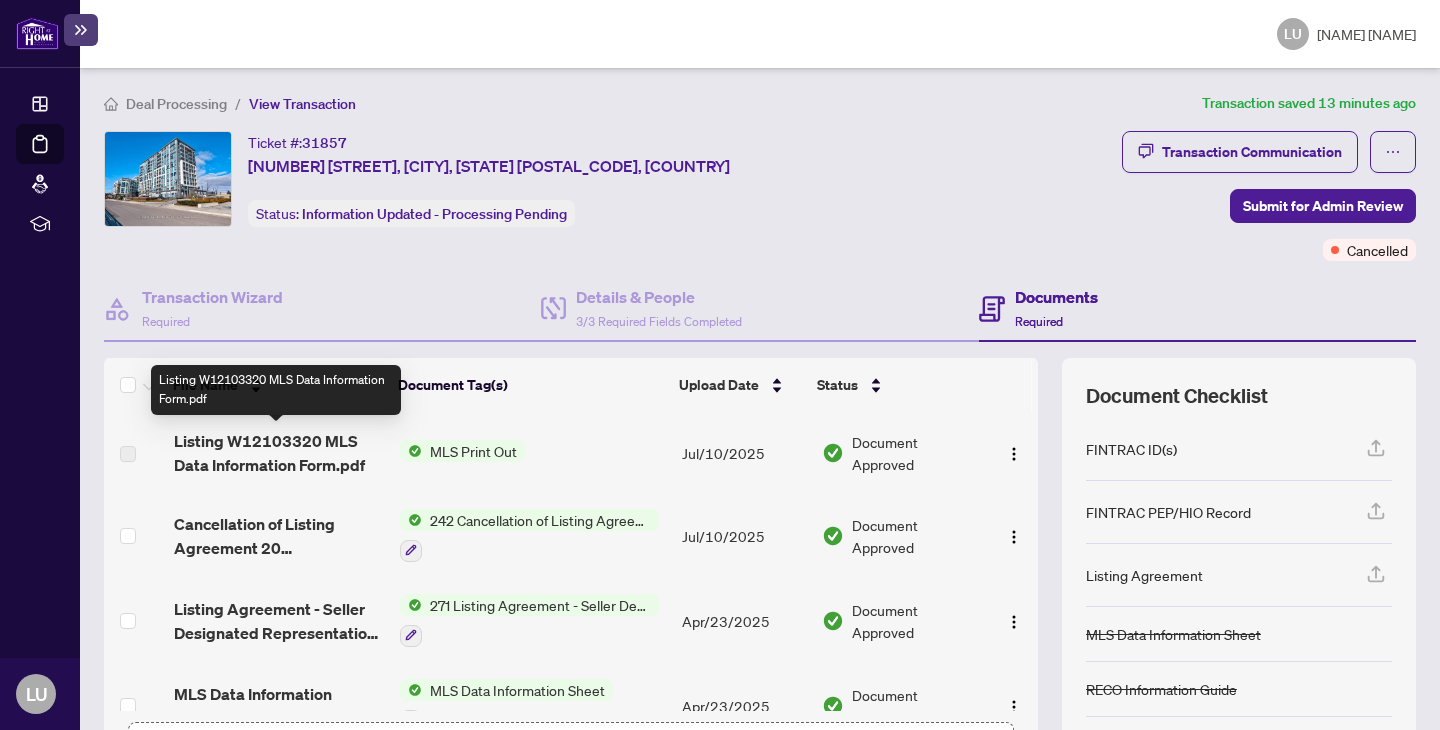 click on "Listing W12103320 MLS Data Information Form.pdf" at bounding box center [279, 453] 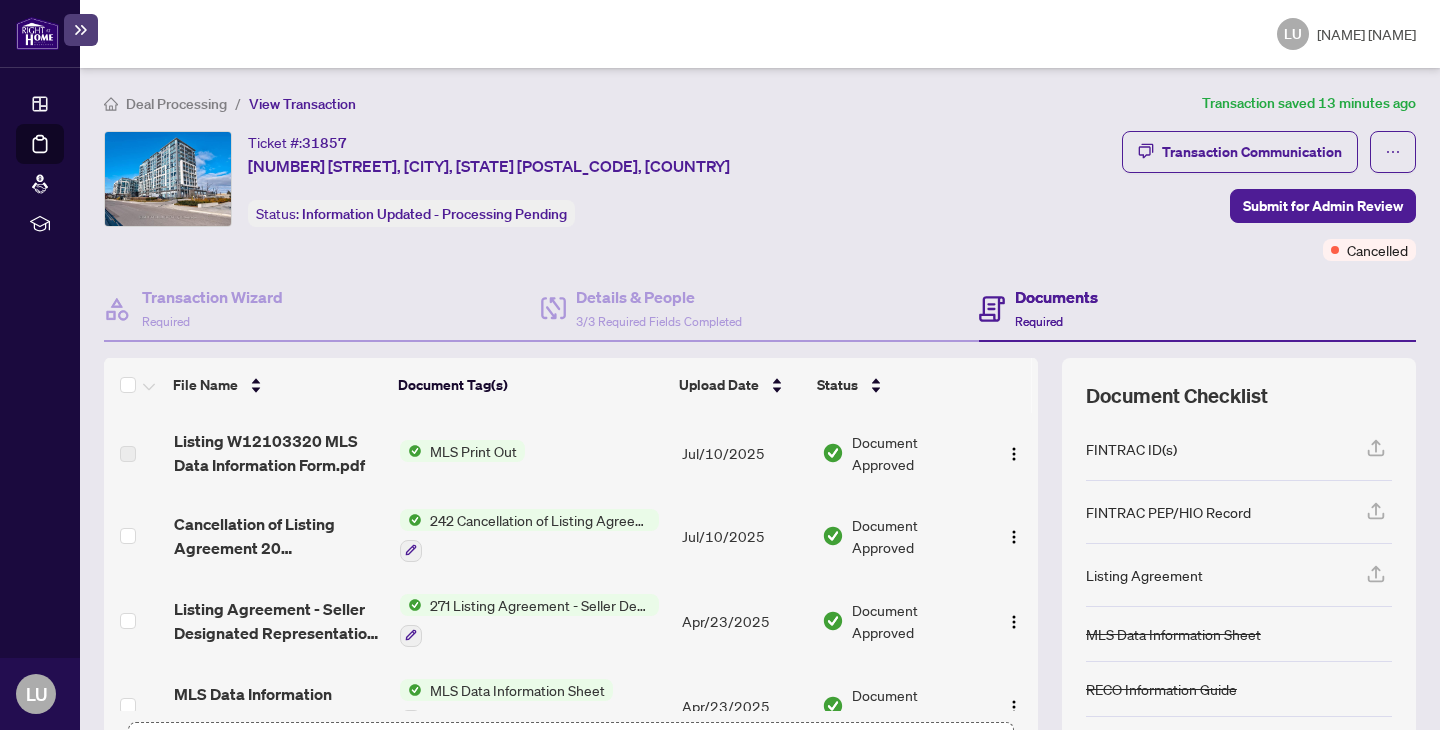 click on "MLS Print Out" at bounding box center (473, 451) 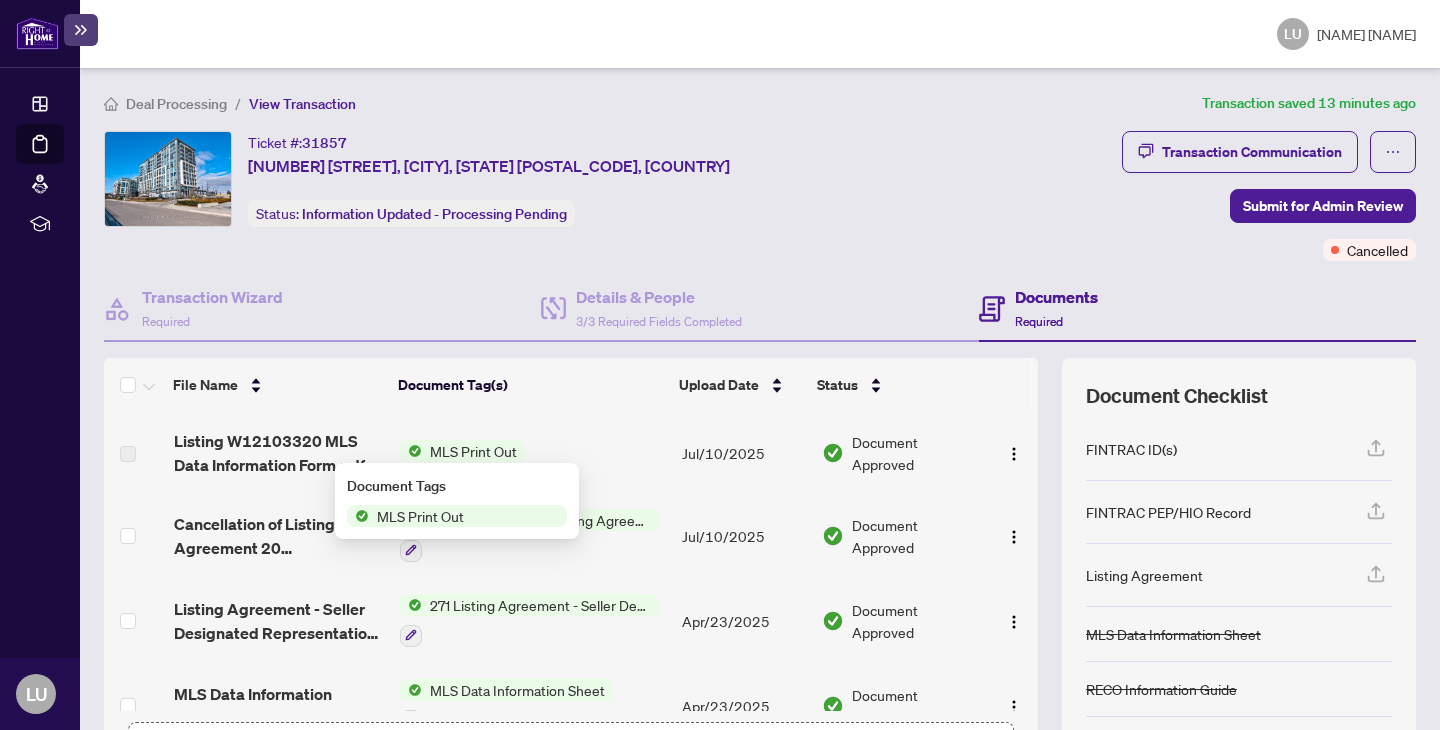 click on "MLS Print Out" at bounding box center (473, 451) 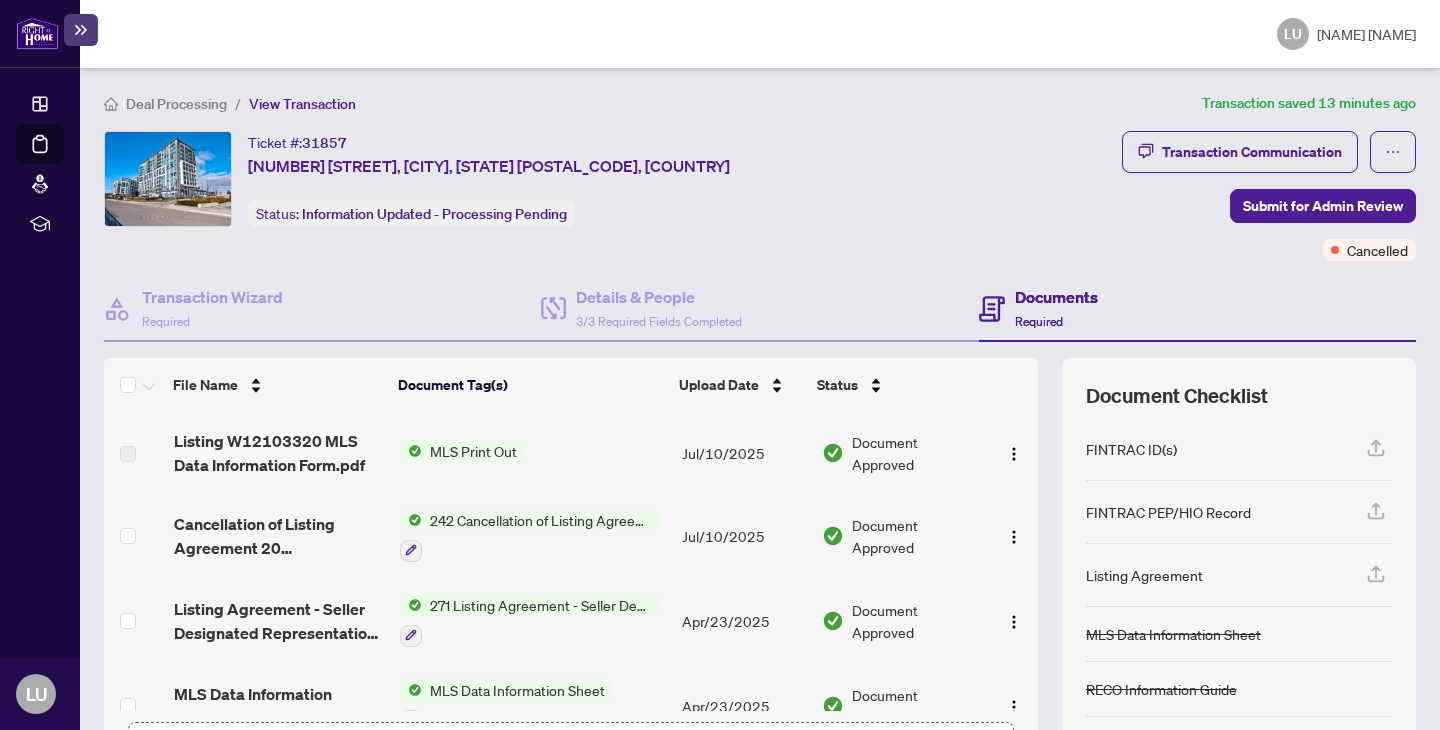 click on "MLS Print Out" at bounding box center (473, 451) 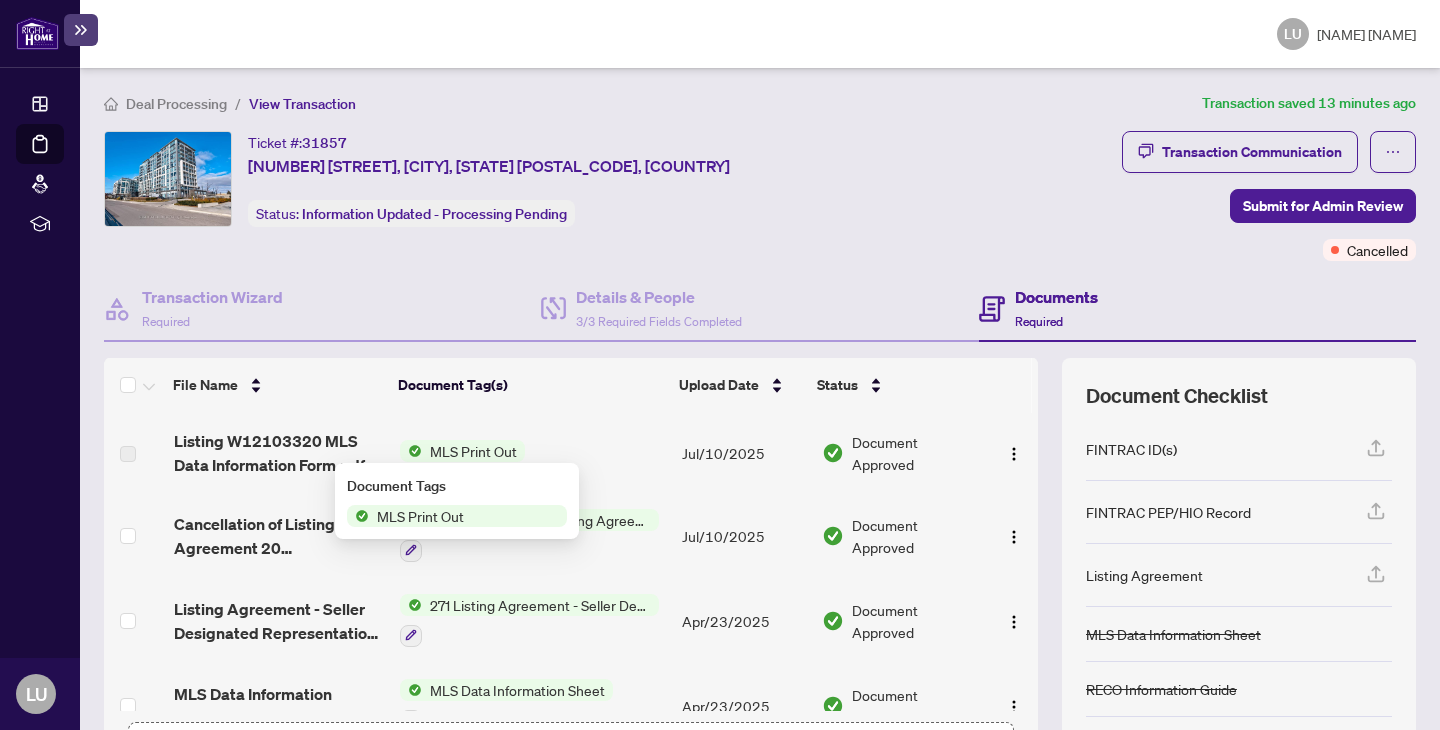 click on "MLS Print Out" at bounding box center (420, 516) 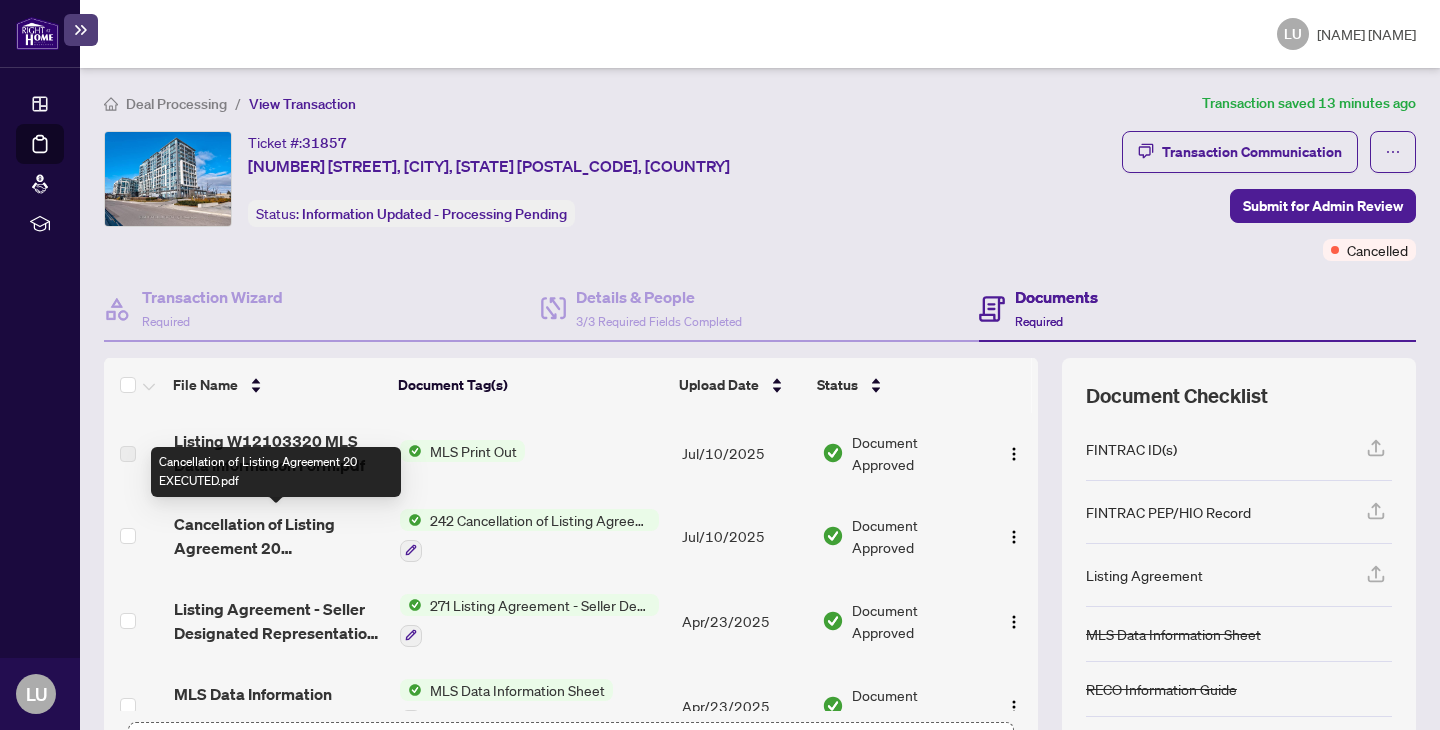 click on "Cancellation of Listing Agreement 20 EXECUTED.pdf" at bounding box center [279, 536] 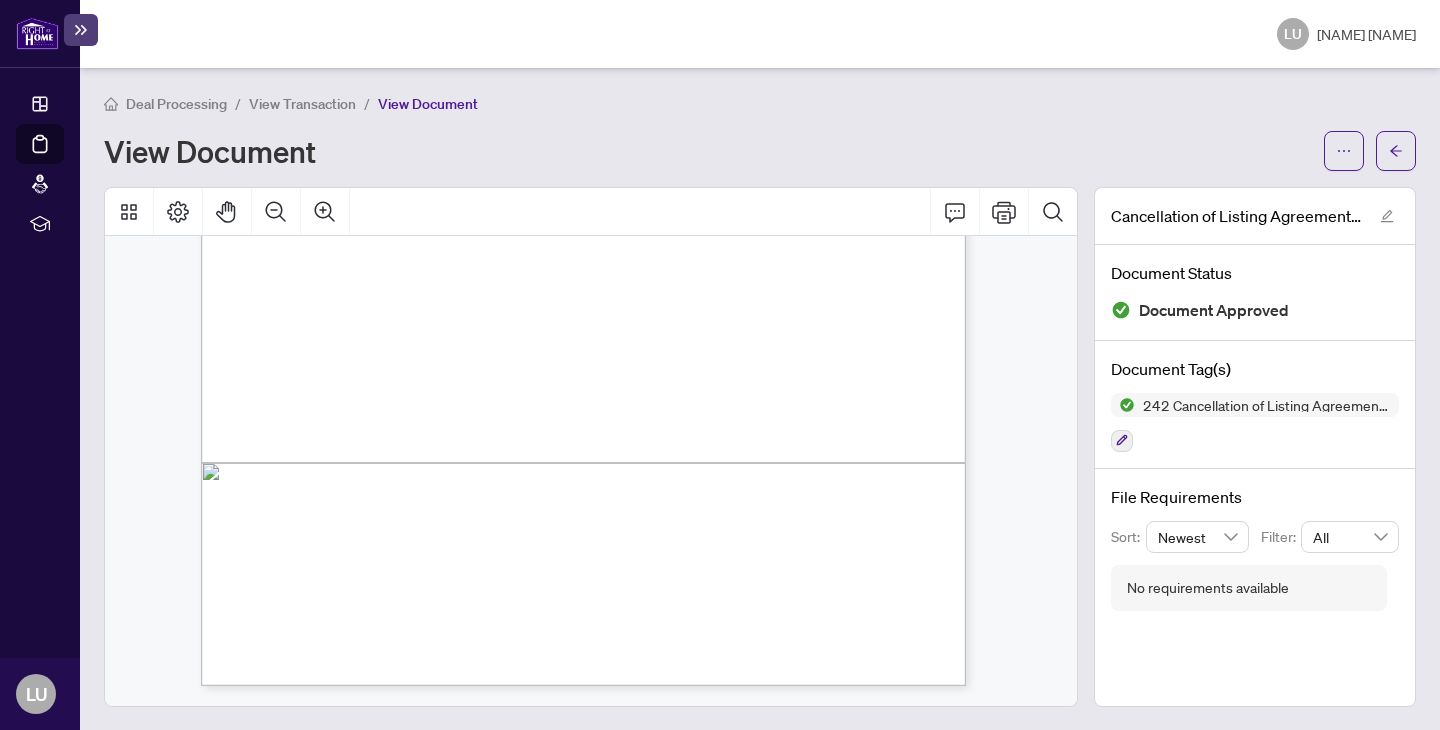 scroll, scrollTop: 0, scrollLeft: 0, axis: both 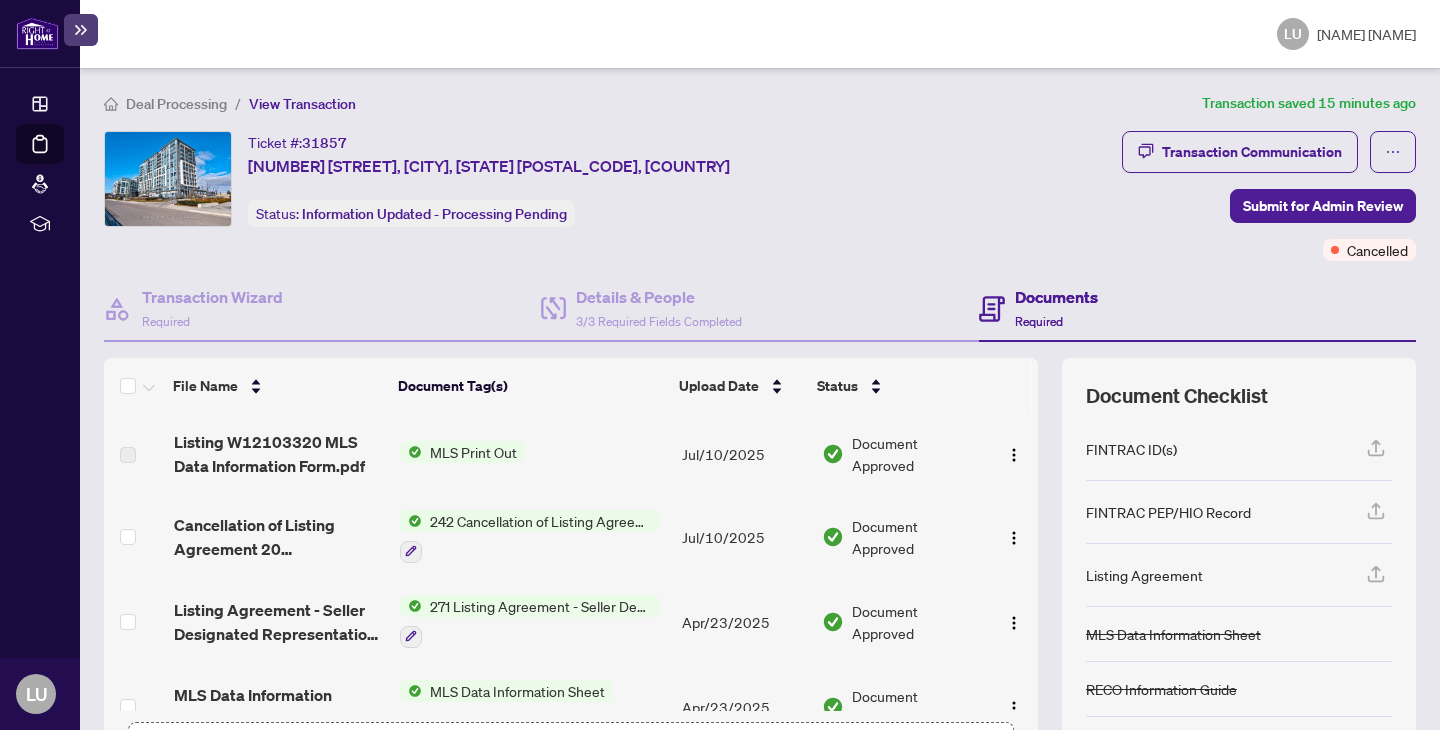click on "[INITIAL] [NAME] [NAME]" at bounding box center (760, 34) 